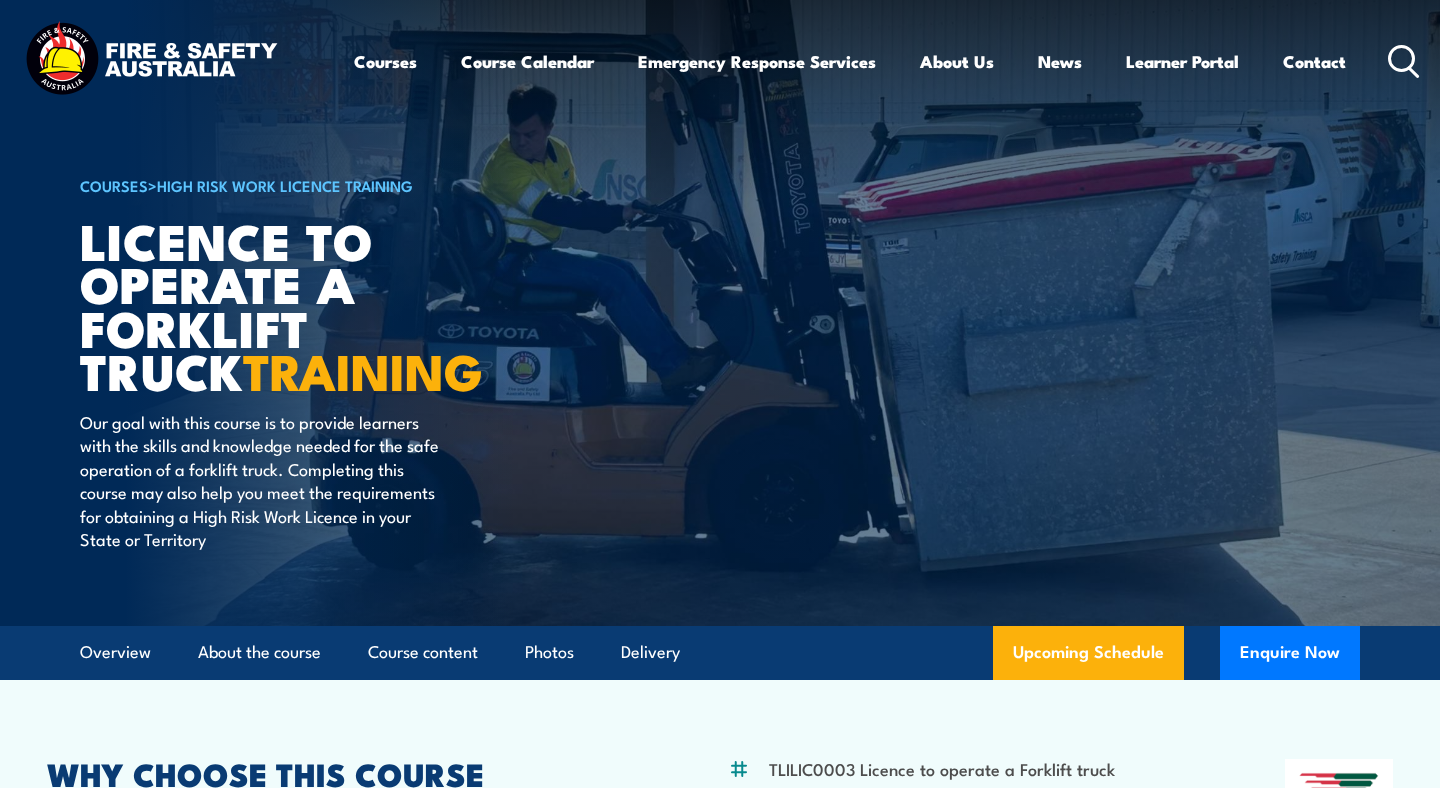 scroll, scrollTop: 0, scrollLeft: 0, axis: both 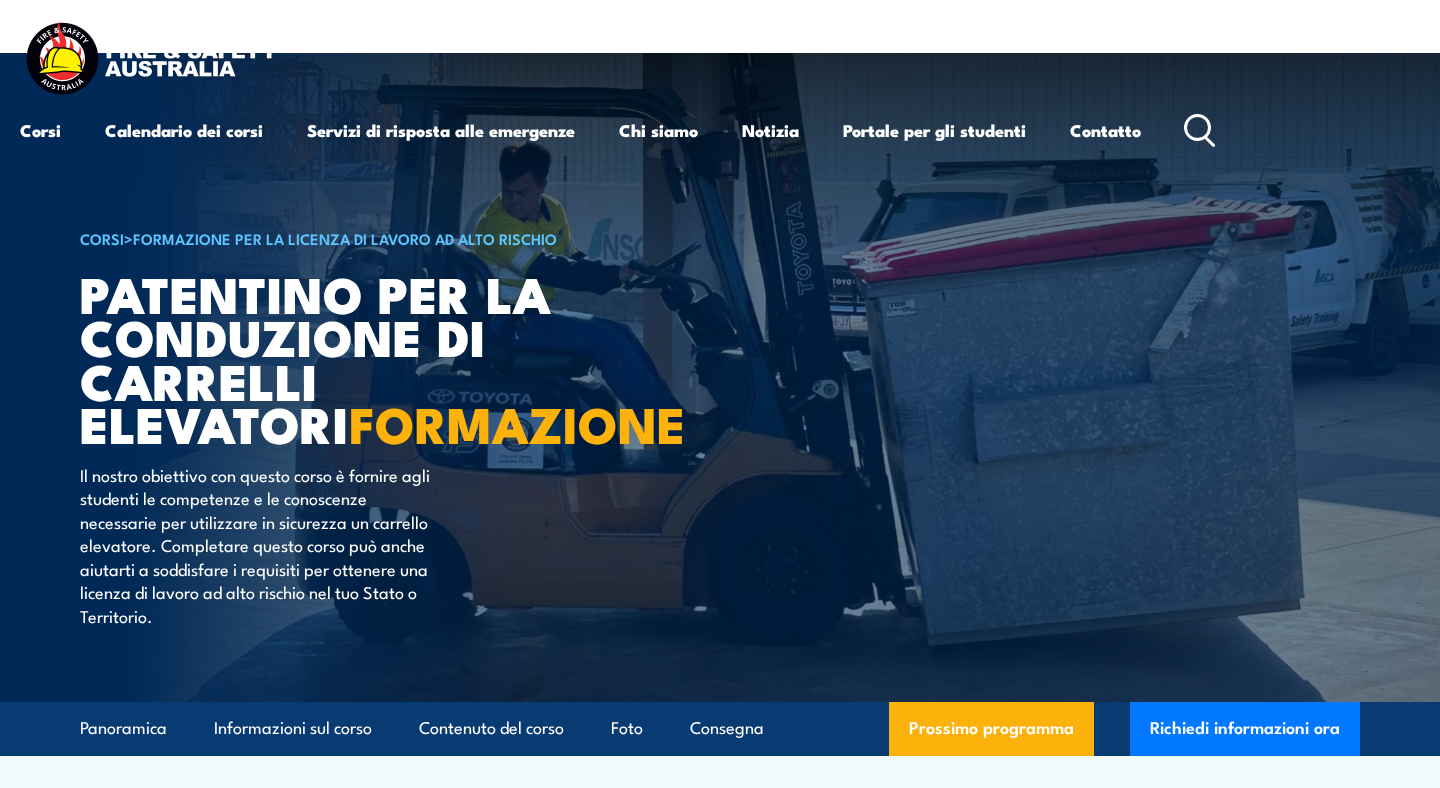 click on "CORSI
>  Formazione per la licenza di lavoro ad alto rischio
Patentino per la conduzione di carrelli elevatori  FORMAZIONE
Il nostro obiettivo con questo corso è fornire agli studenti le competenze e le conoscenze necessarie per utilizzare in sicurezza un carrello elevatore. Completare questo corso può anche aiutarti a soddisfare i requisiti per ottenere una licenza di lavoro ad alto rischio nel tuo Stato o Territorio." at bounding box center [720, 377] 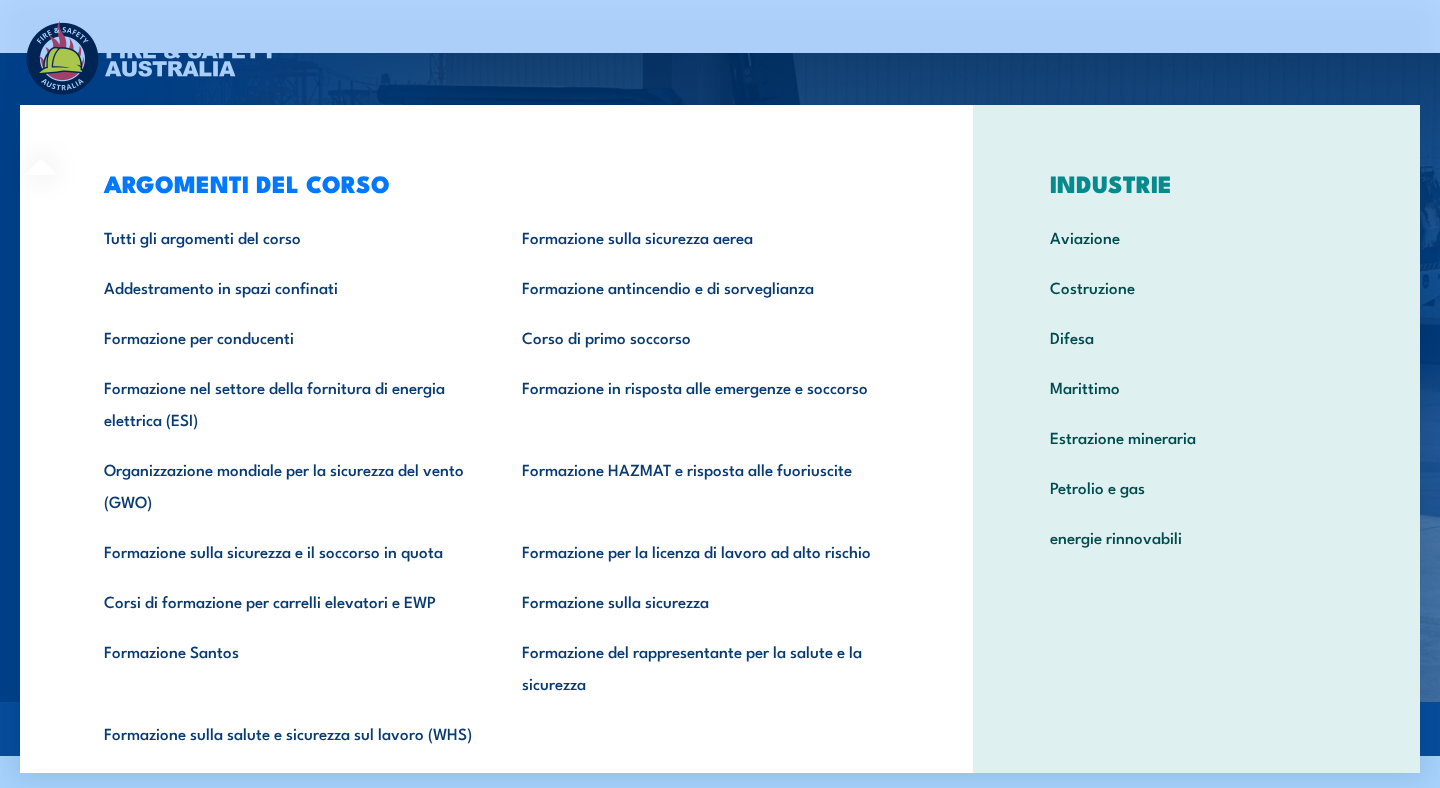 click at bounding box center [720, 377] 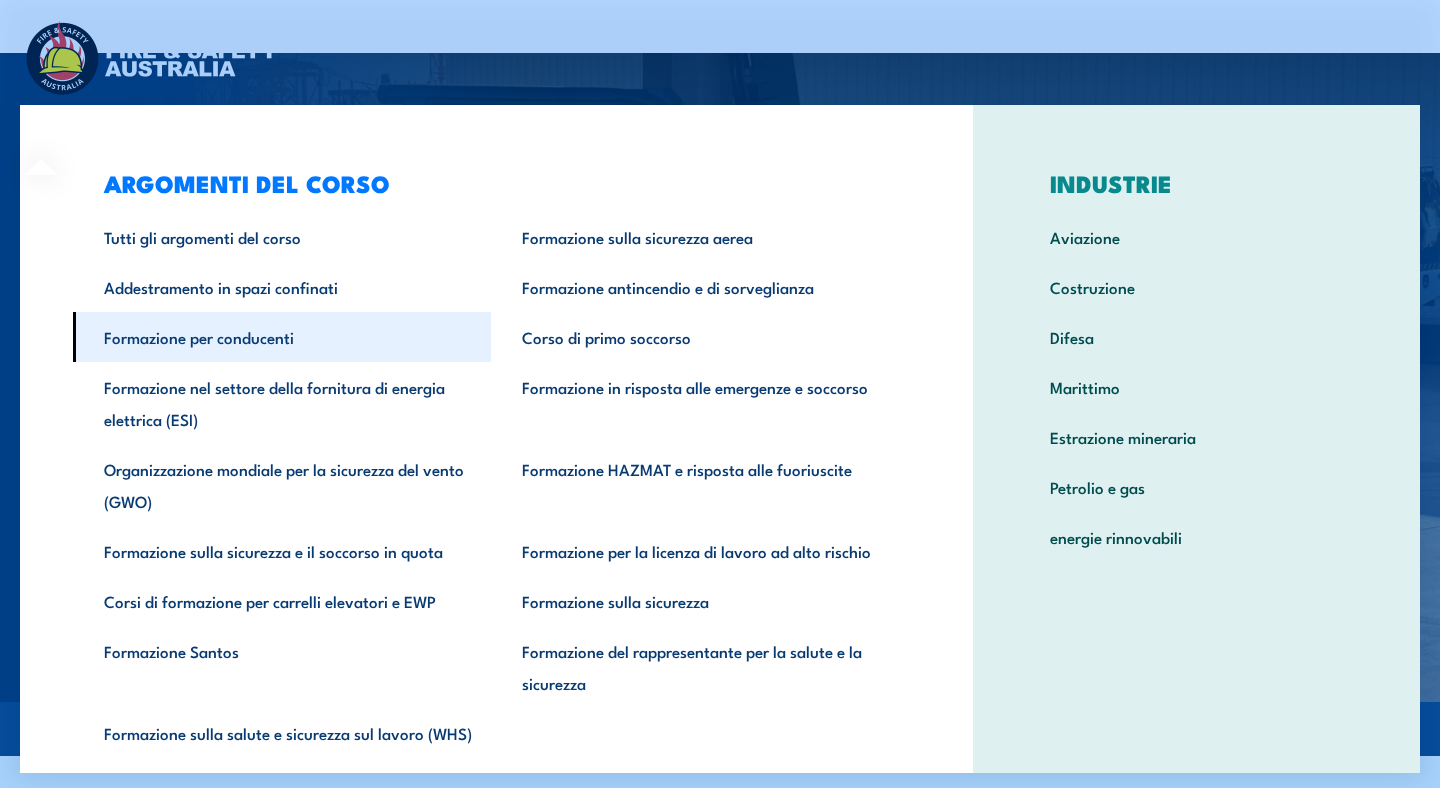 scroll, scrollTop: 60, scrollLeft: 0, axis: vertical 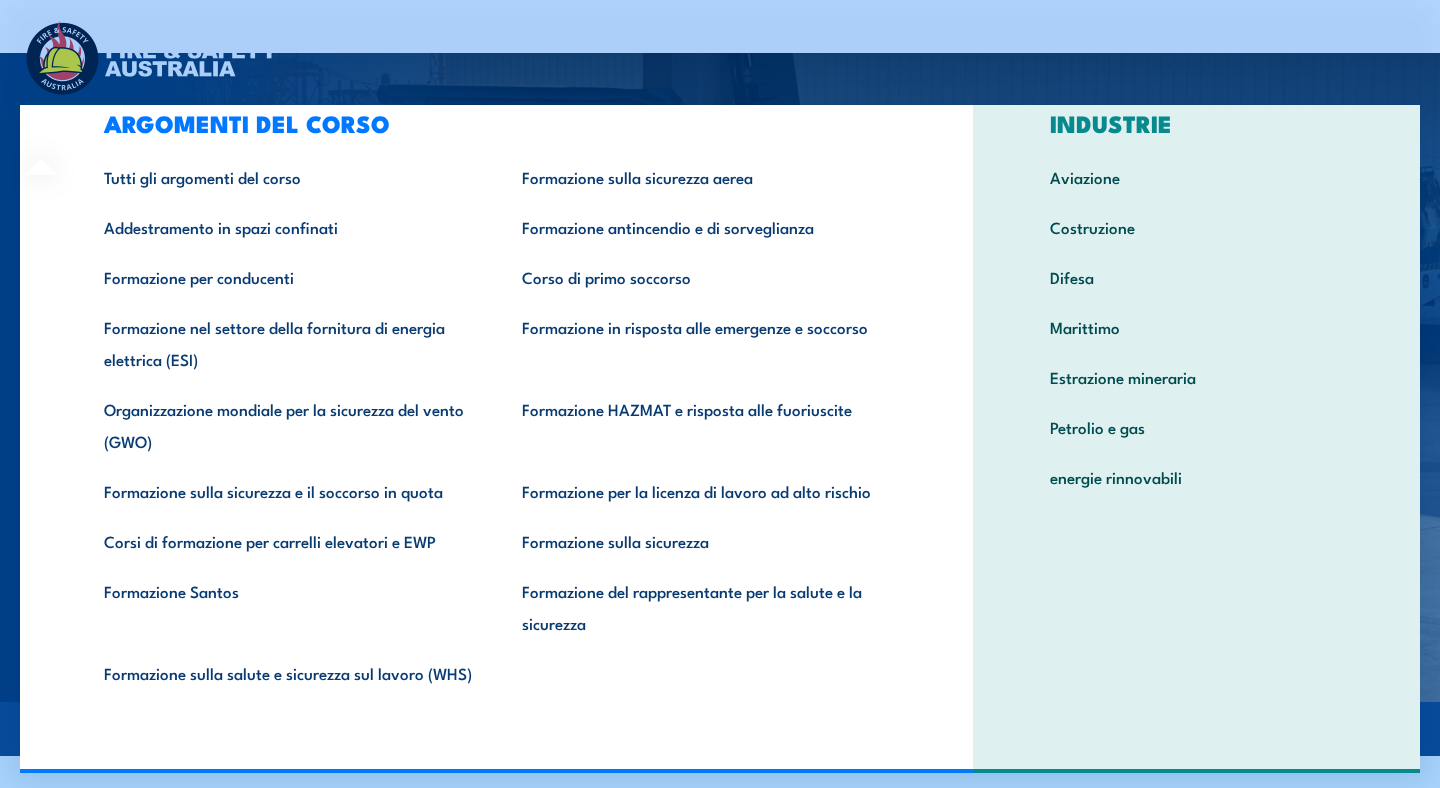 click on "Corsi
Calendario dei corsi
Servizi di risposta alle emergenze
Panoramica dei servizi
Soluzioni di risposta alle emergenze
Soluzioni paramediche e mediche
Soluzioni per la sicurezza industriale
Veicoli di risposta alle emergenze
Consulenti per la sicurezza
Chi siamo
Informazioni su FSA
La nostra promessa
Carriere
Notizia
Portale per gli studenti
Contatto
Casa
Trova corso
Tutti i corsi
Corsi di formazione sulla sicurezza aerea
Corsi in spazi confinati
Corsi del settore della fornitura di energia elettrica (ESI)
Corsi di formazione e soccorso in risposta alle emergenze
Corsi di formazione sulla sicurezza antincendio
Corsi di formazione di primo soccorso
Corsi HAZMAT" at bounding box center (720, 88) 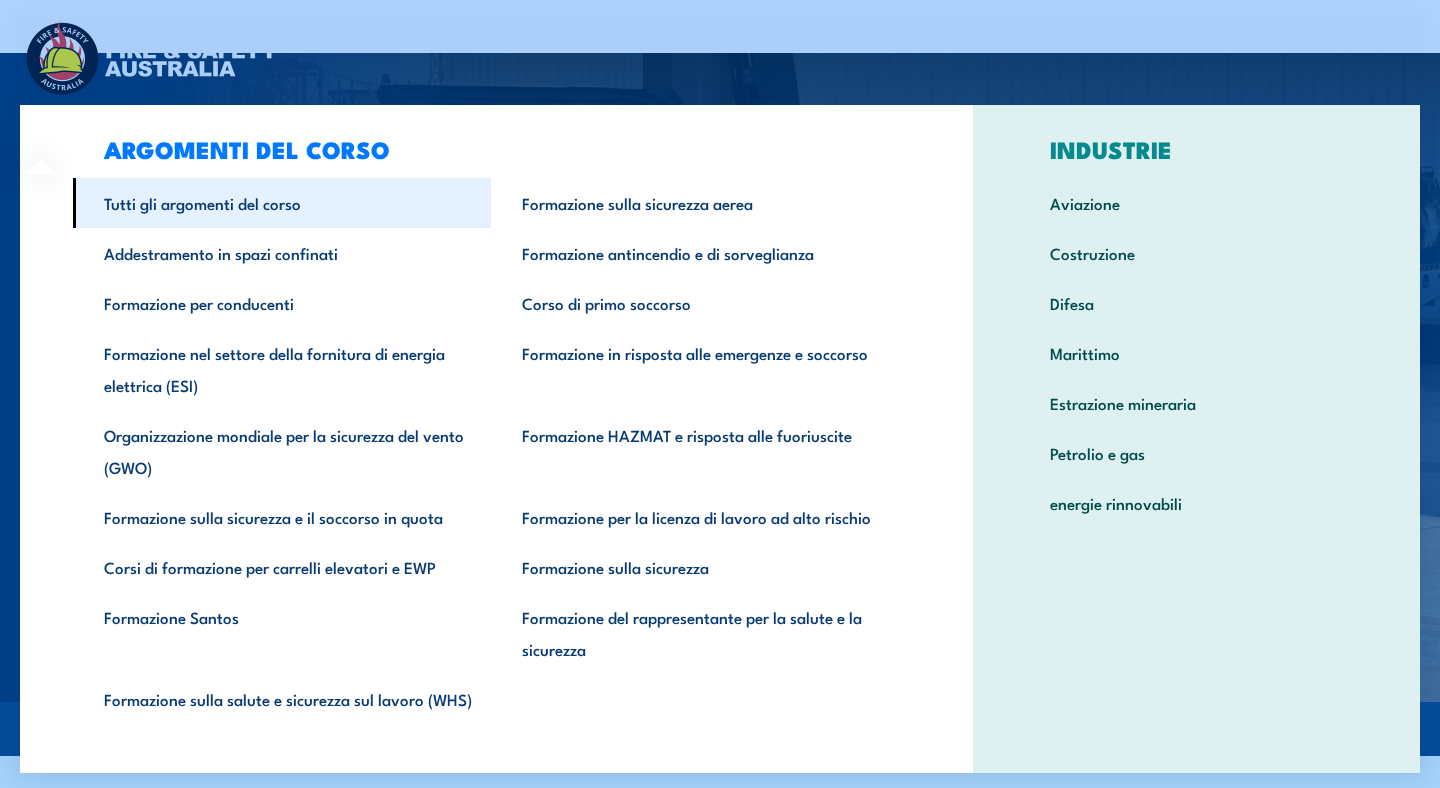 scroll, scrollTop: 0, scrollLeft: 0, axis: both 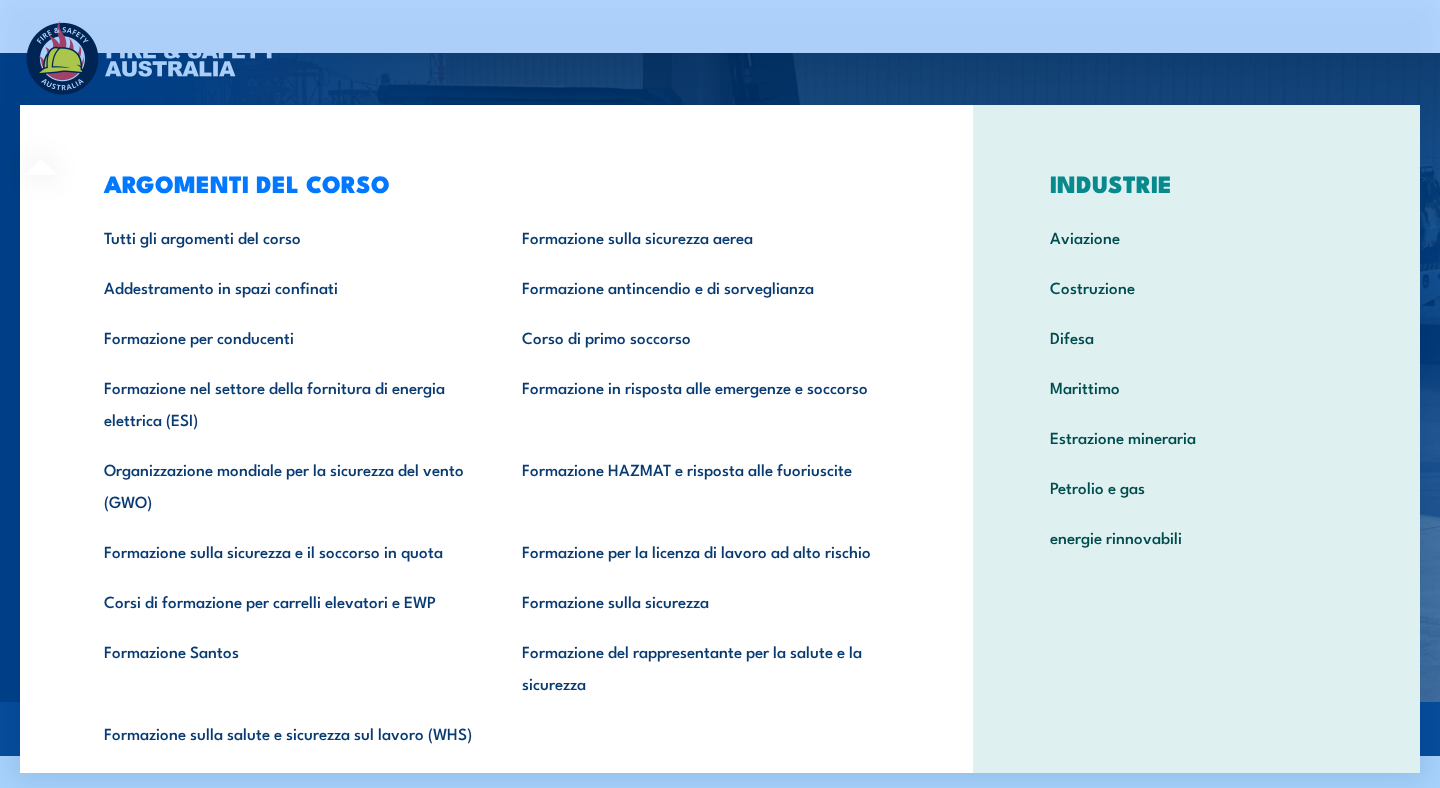 click on "ARGOMENTI DEL CORSO
Tutti gli argomenti del corso
Formazione sulla sicurezza aerea Addestramento in spazi confinati Formazione antincendio e di sorveglianza Formazione per conducenti Corso di primo soccorso Formazione nel settore della fornitura di energia elettrica (ESI) Formazione in risposta alle emergenze e soccorso Organizzazione mondiale per la sicurezza del vento (GWO) Formazione HAZMAT e risposta alle fuoriuscite Formazione sulla sicurezza e il soccorso in quota Formazione per la licenza di lavoro ad alto rischio Corsi di formazione per carrelli elevatori e EWP Formazione sulla sicurezza Formazione Santos Formazione del rappresentante per la salute e la sicurezza Formazione sulla salute e sicurezza sul lavoro (WHS)" at bounding box center [496, 469] 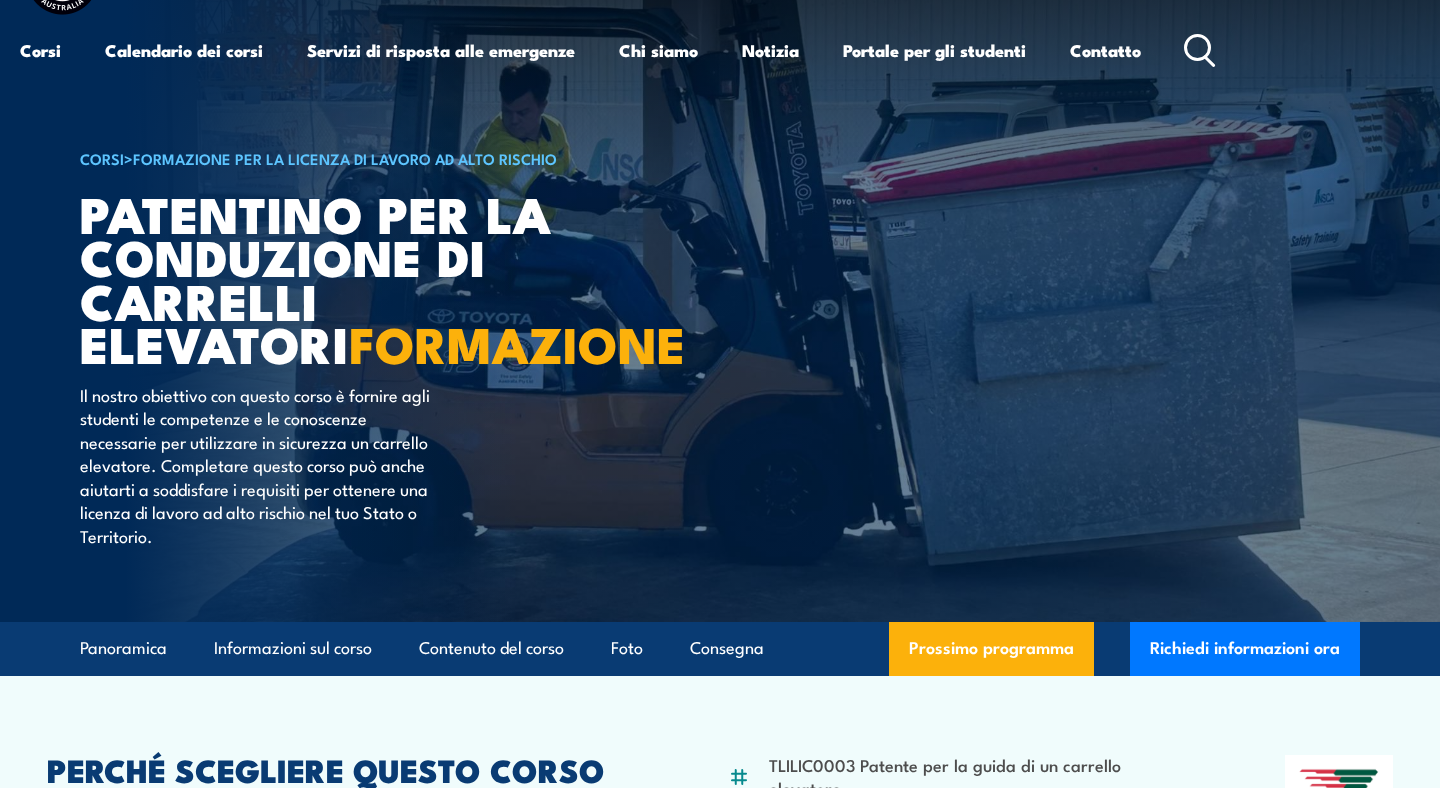 scroll, scrollTop: 0, scrollLeft: 0, axis: both 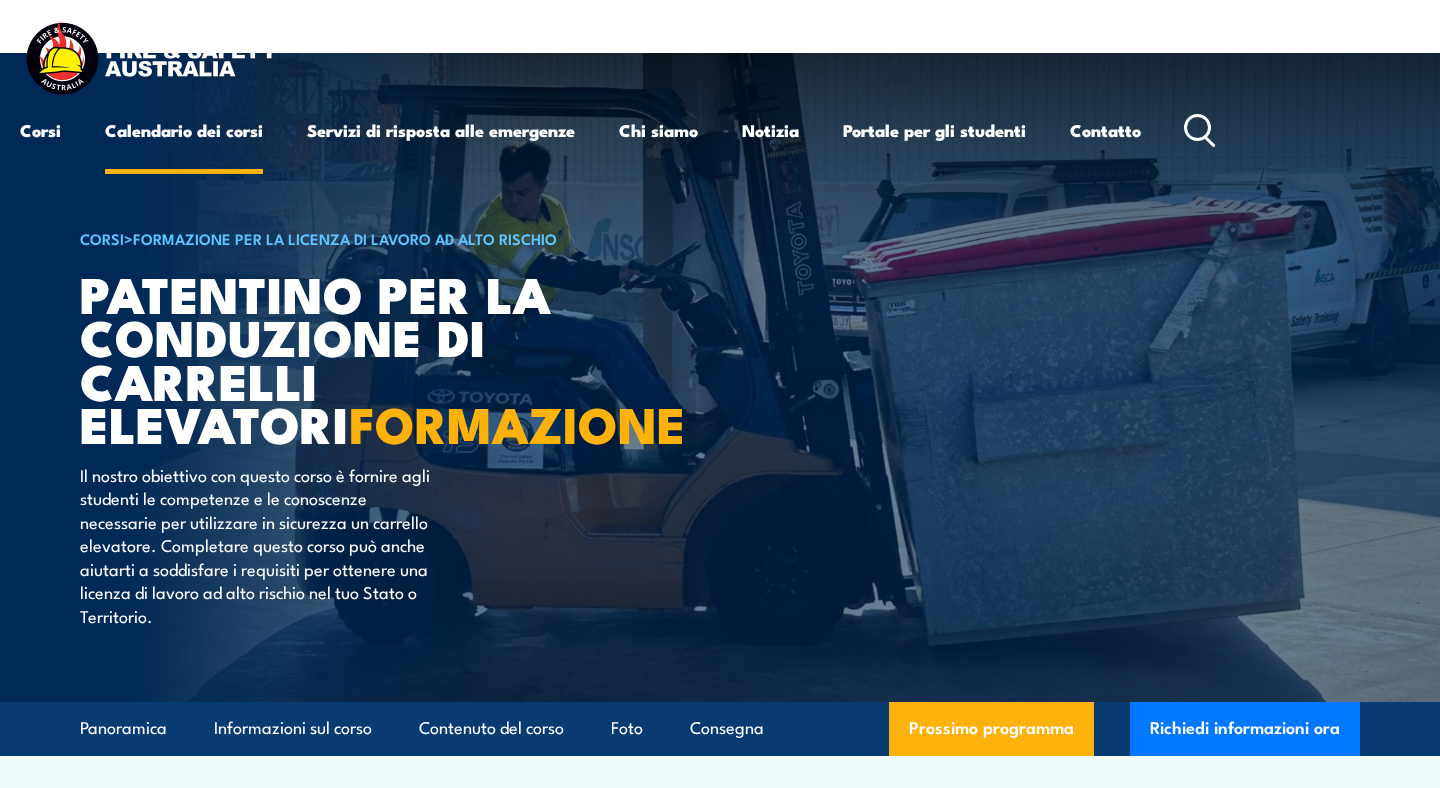 click on "Calendario dei corsi" at bounding box center (184, 130) 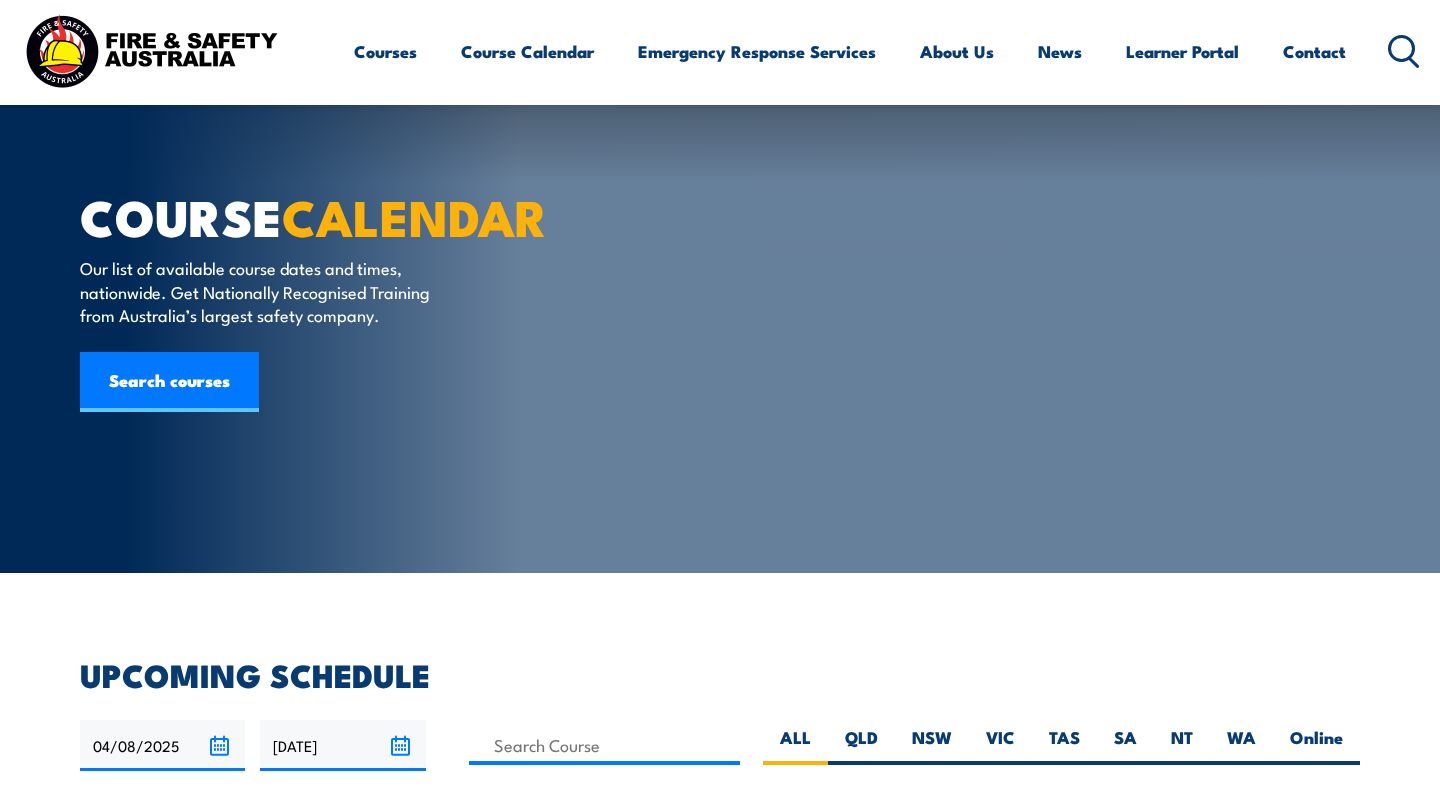 scroll, scrollTop: 146, scrollLeft: 0, axis: vertical 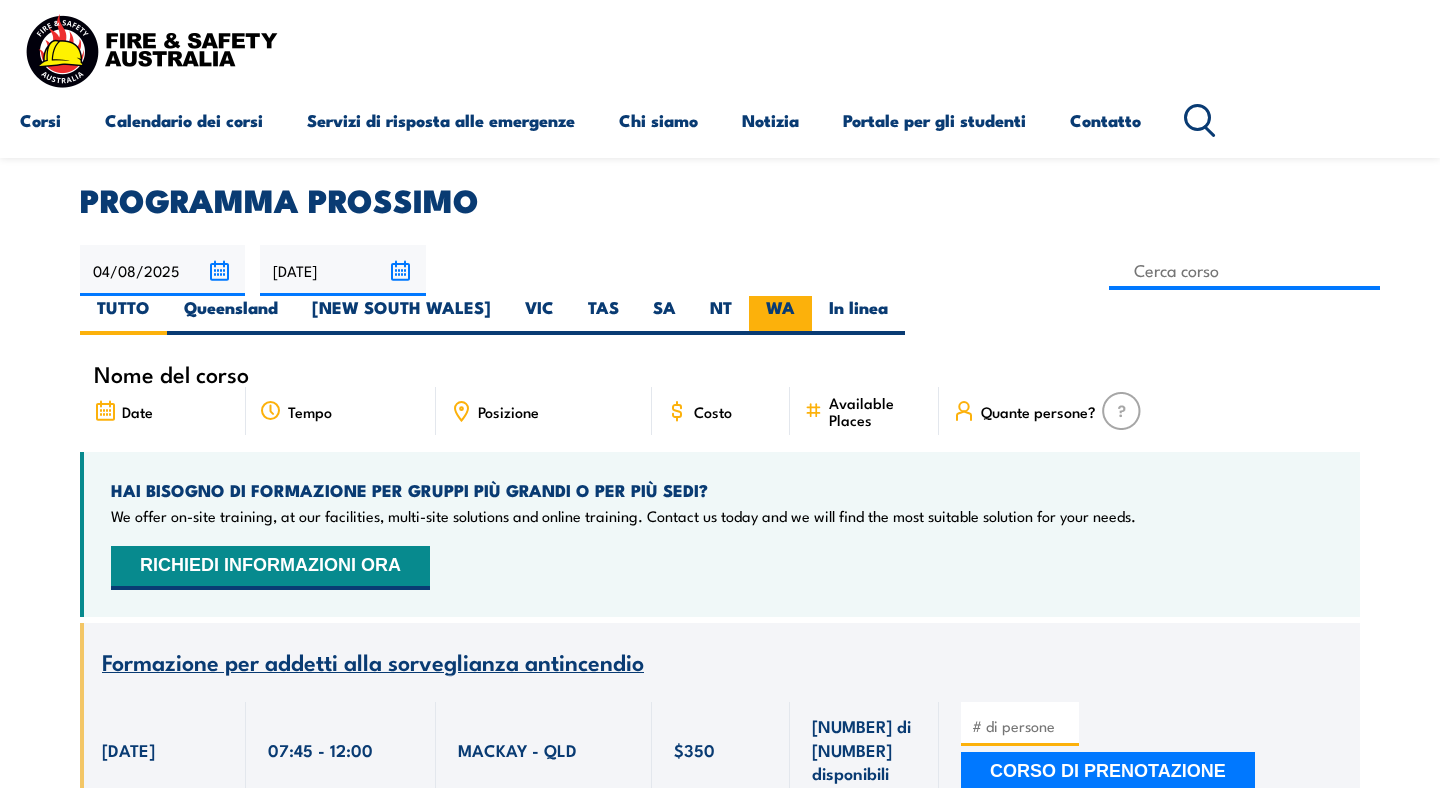 click on "WA" 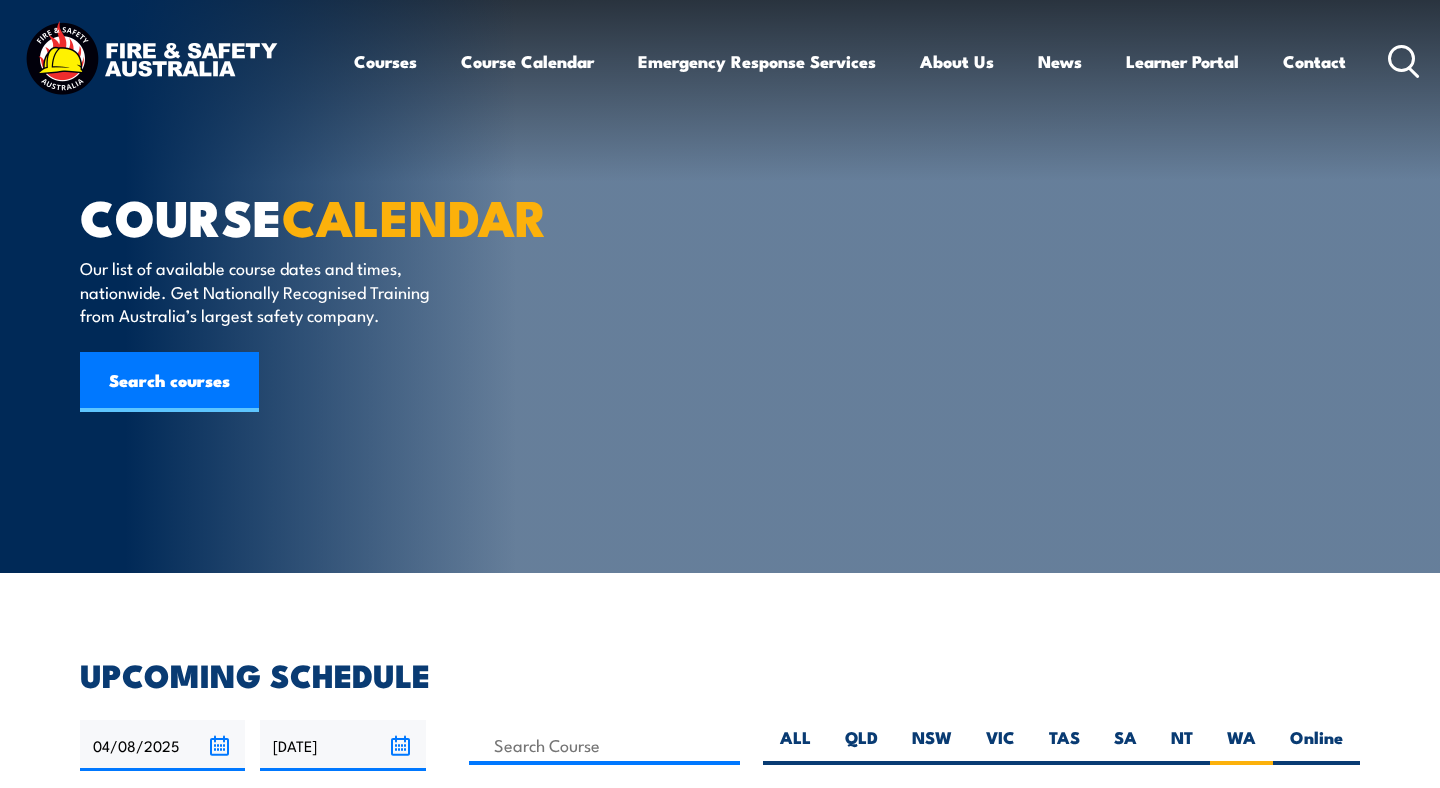 scroll, scrollTop: 0, scrollLeft: 0, axis: both 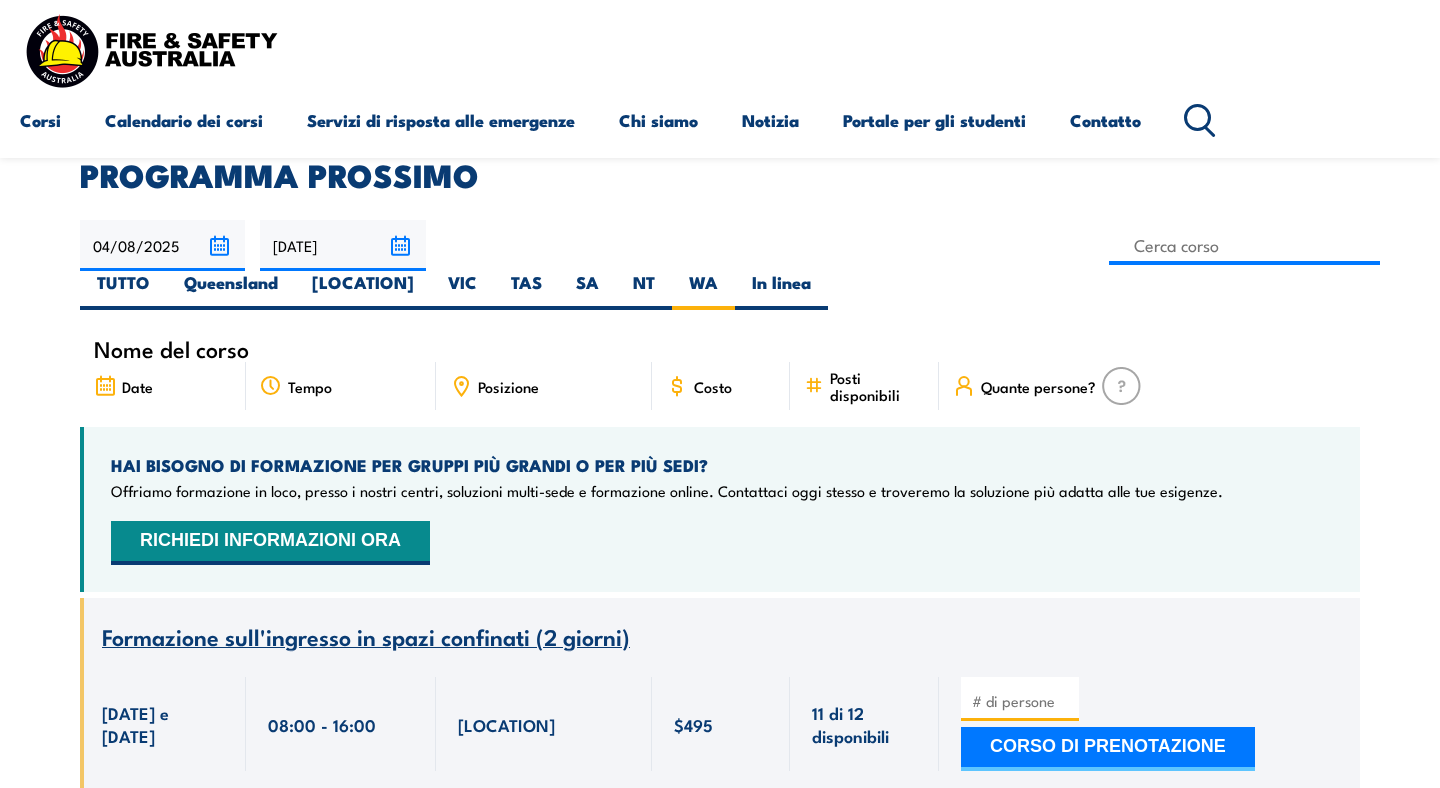 click on "PROGRAMMA PROSSIMO
04/08/2025
03/10/2025" at bounding box center [720, 5279] 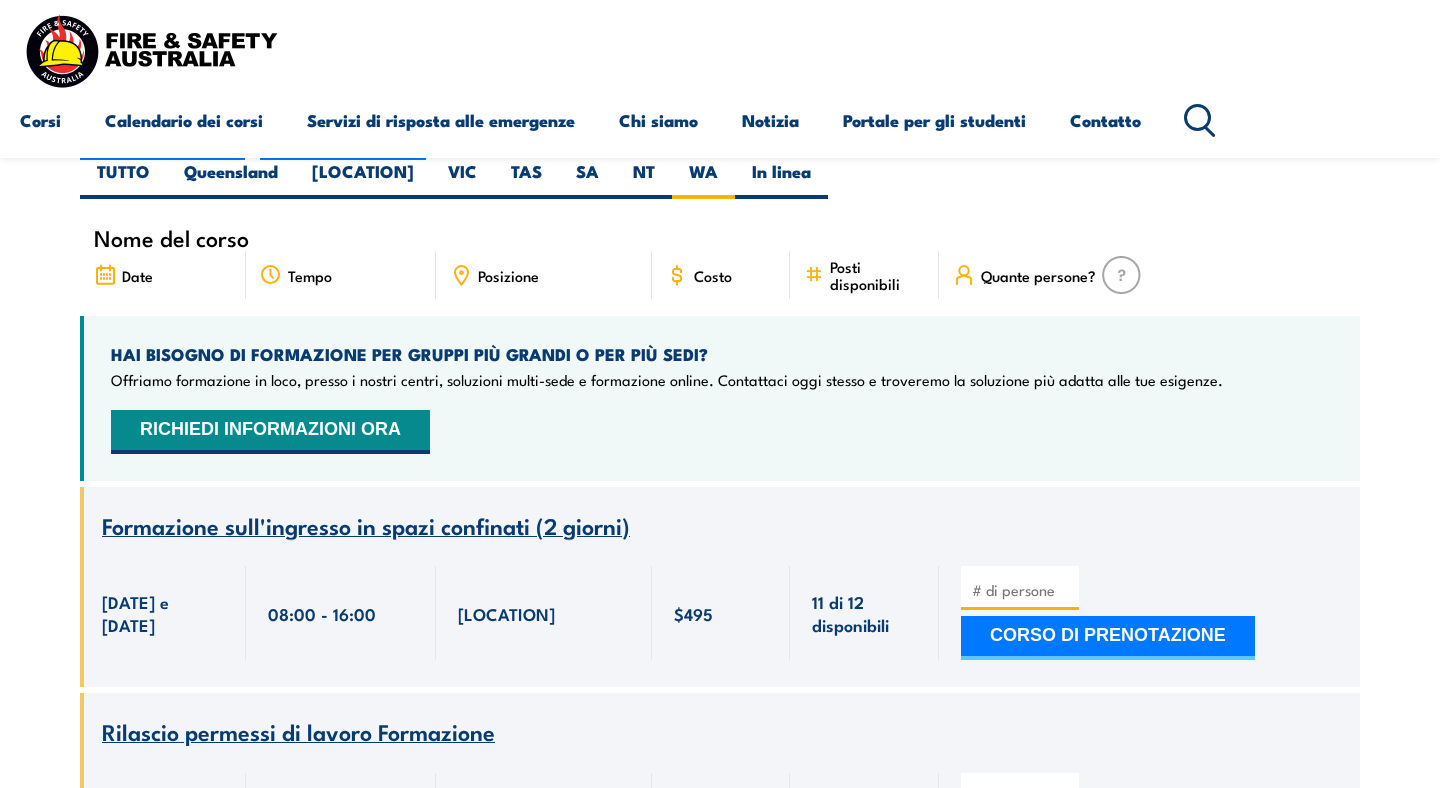 scroll, scrollTop: 613, scrollLeft: 0, axis: vertical 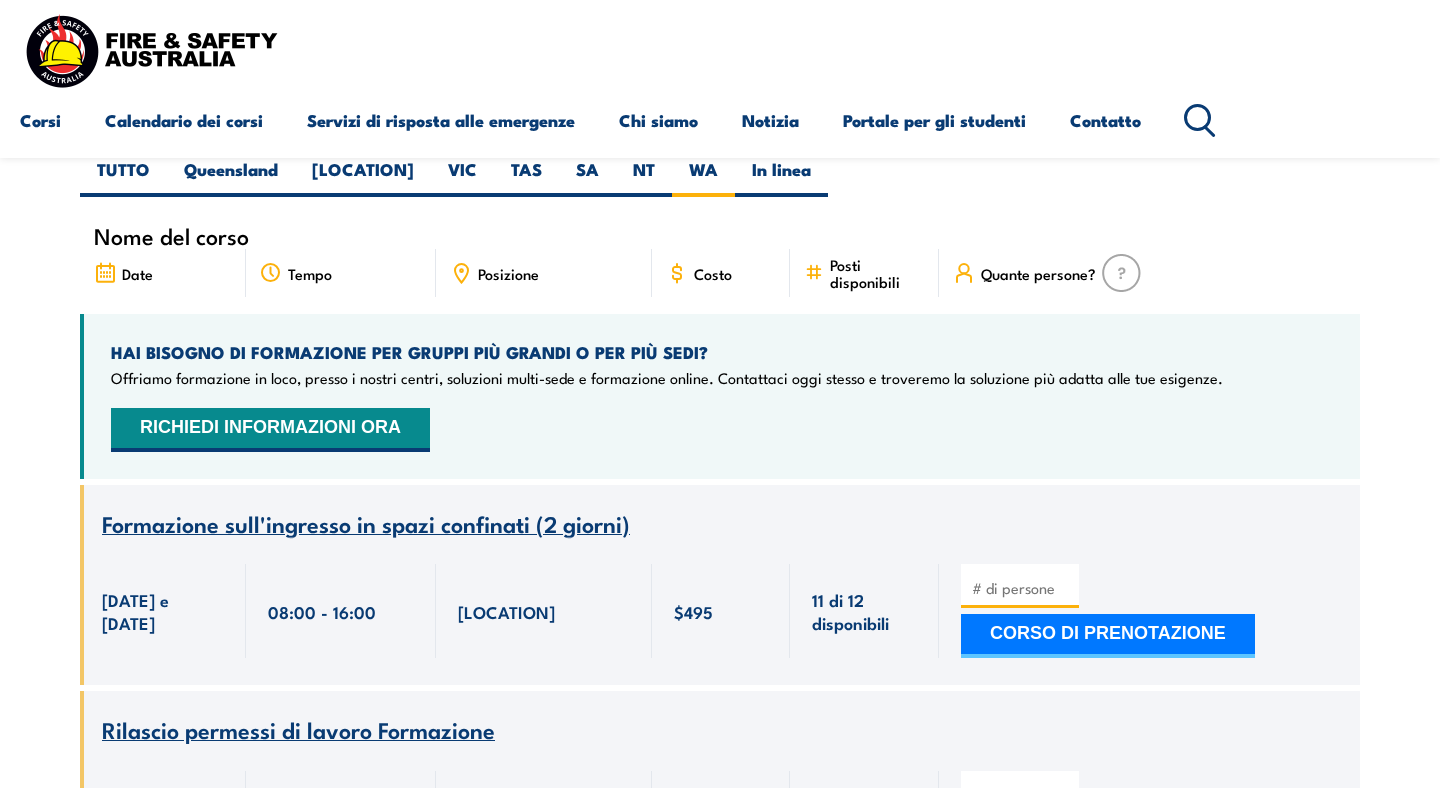 click on "Date" at bounding box center (163, 273) 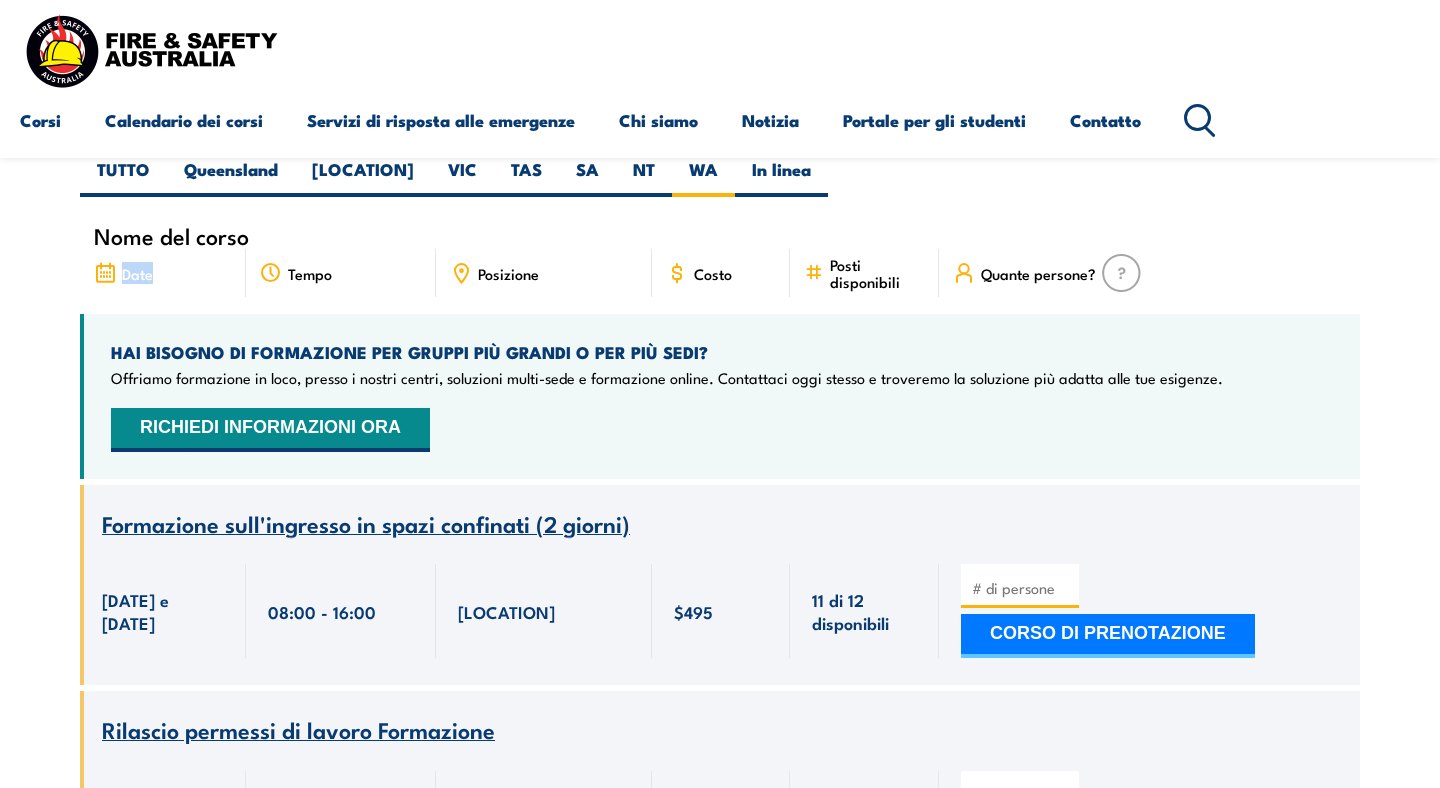 click on "Date" at bounding box center [137, 273] 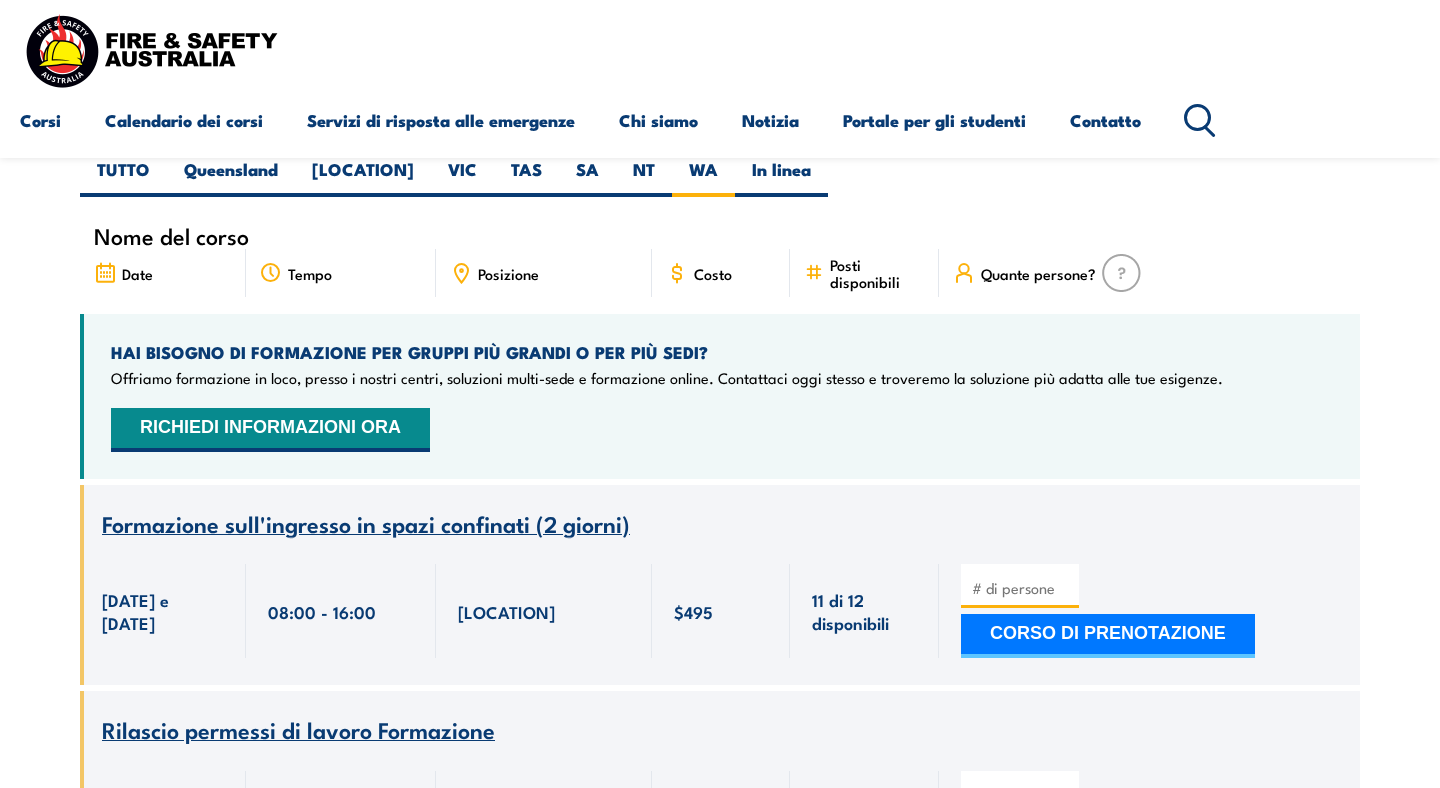 click on "Tempo" at bounding box center (310, 273) 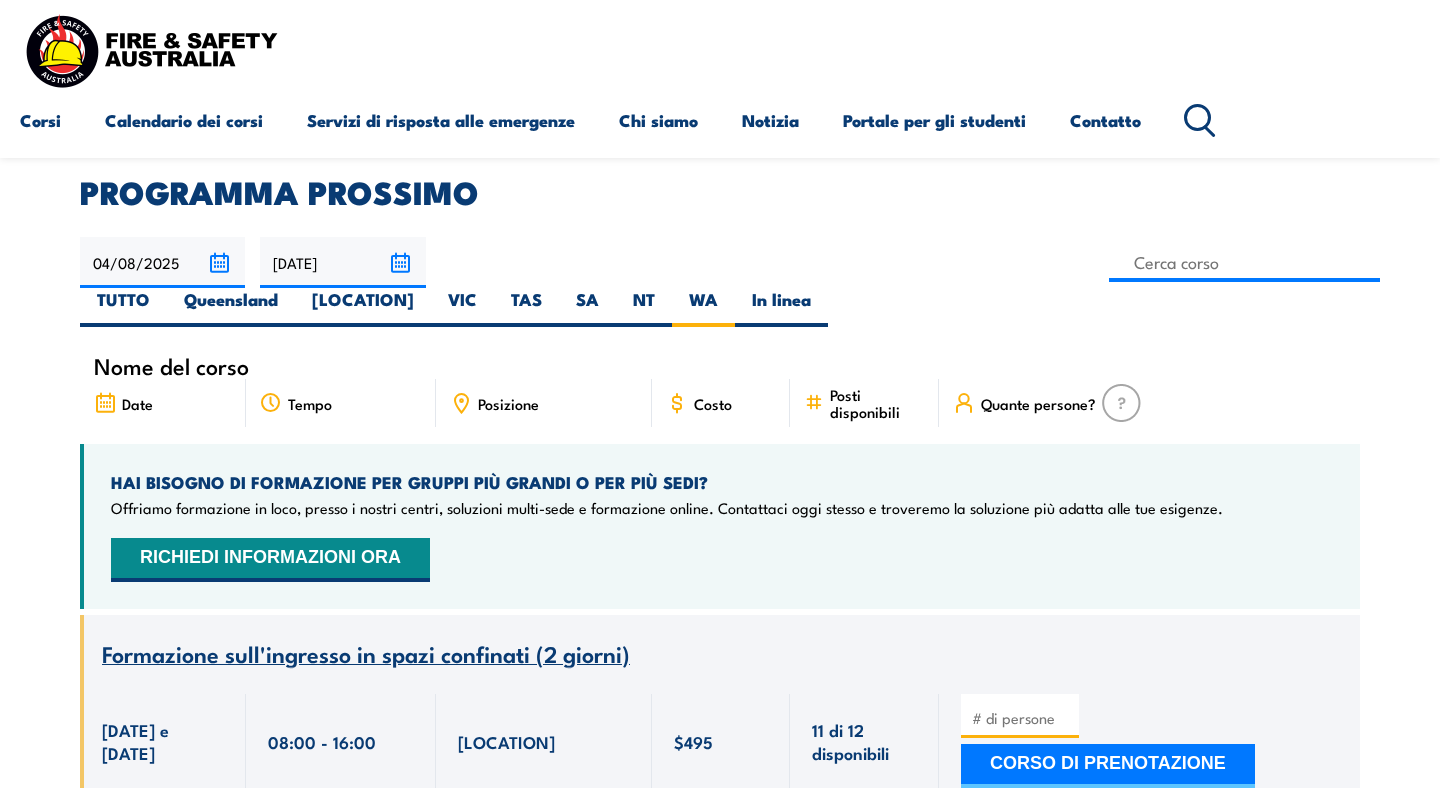 scroll, scrollTop: 484, scrollLeft: 0, axis: vertical 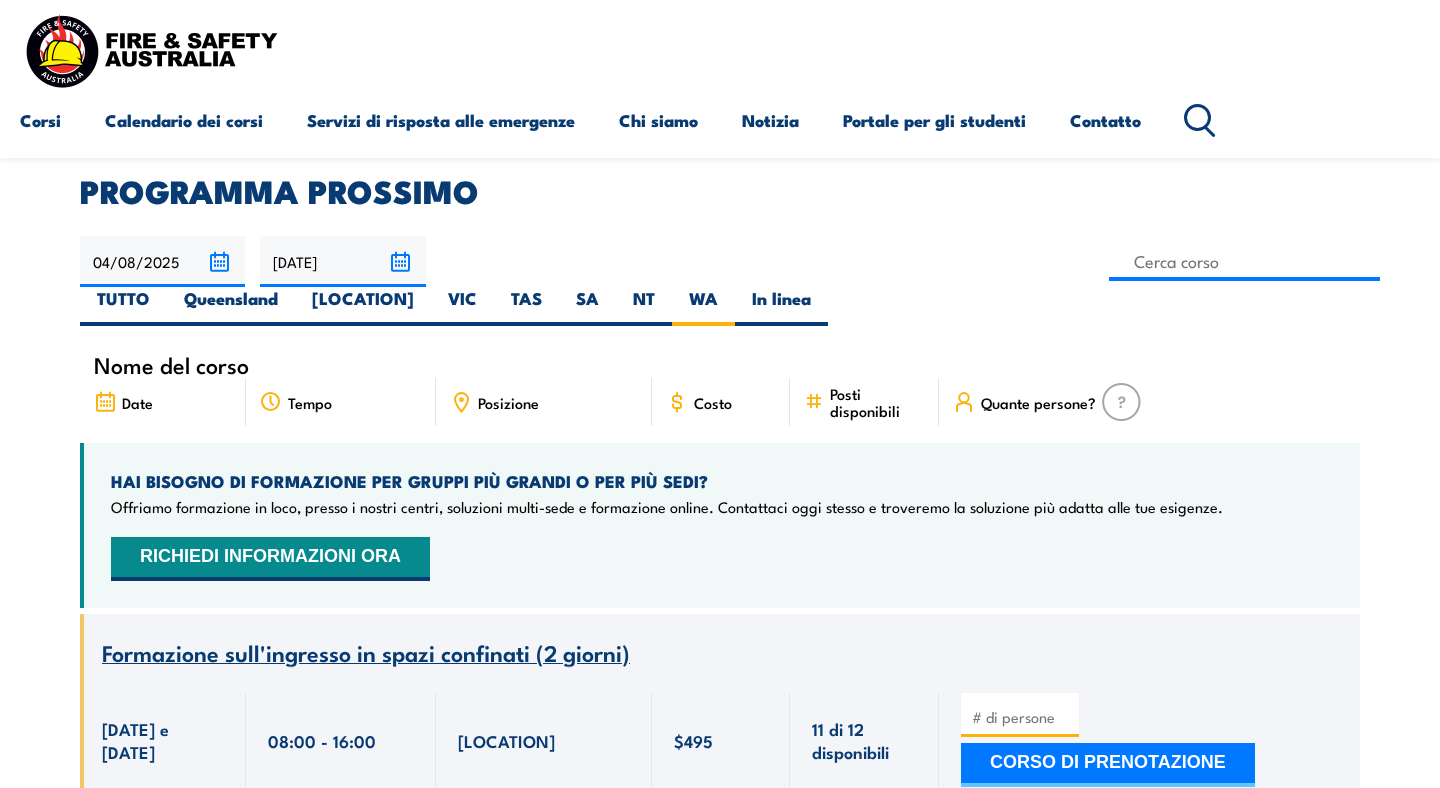 click on "04/08/2025" at bounding box center (162, 261) 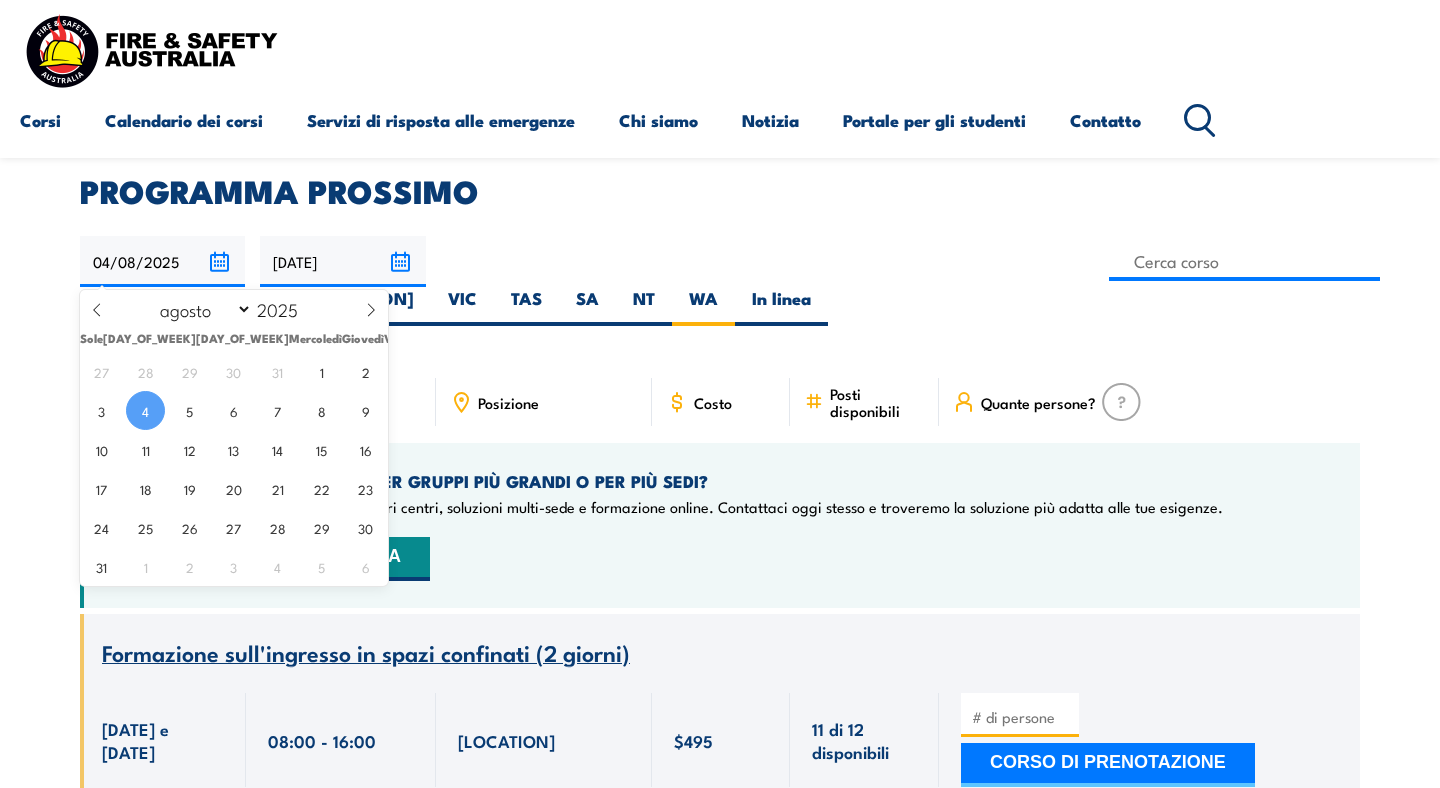 click on "PROGRAMMA PROSSIMO
04/08/2025
03/10/2025" at bounding box center [720, 5295] 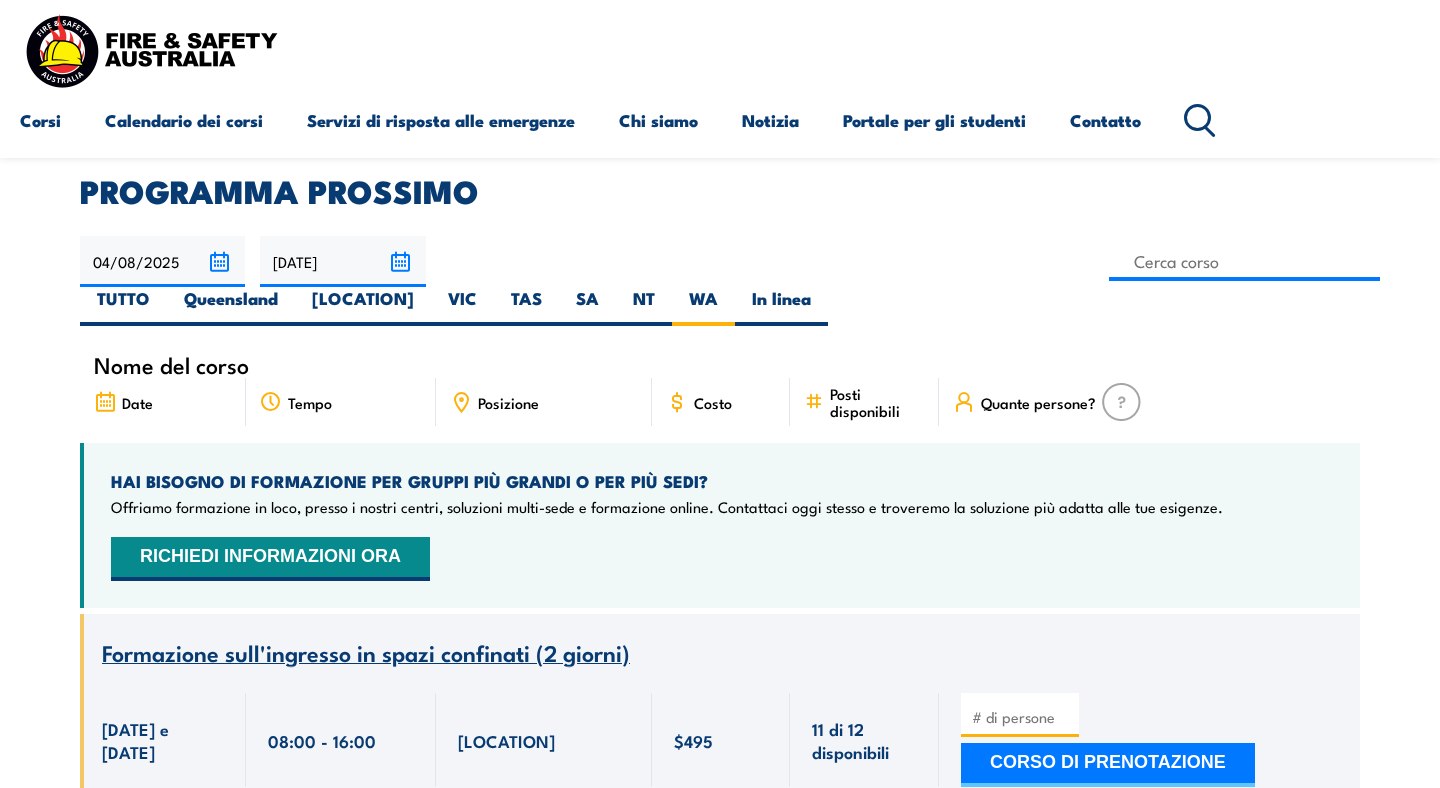 click on "Corsi
Calendario dei corsi
Servizi di risposta alle emergenze
Panoramica dei servizi
Soluzioni di risposta alle emergenze
Soluzioni paramediche e mediche
Soluzioni per la sicurezza industriale
Veicoli di risposta alle emergenze
Consulenti per la sicurezza
Chi siamo
Informazioni su FSA
La nostra promessa
Carriere
Notizia
Portale per gli studenti
Contatto
Casa
Trova corso
Tutti i corsi
Corsi di formazione sulla sicurezza aerea
Corsi in spazi confinati
Corsi del settore della fornitura di energia elettrica (ESI)
Corsi di formazione e soccorso in risposta alle emergenze
Corsi di formazione sulla sicurezza antincendio
Corsi di formazione di primo soccorso
Corsi HAZMAT" at bounding box center [720, -90] 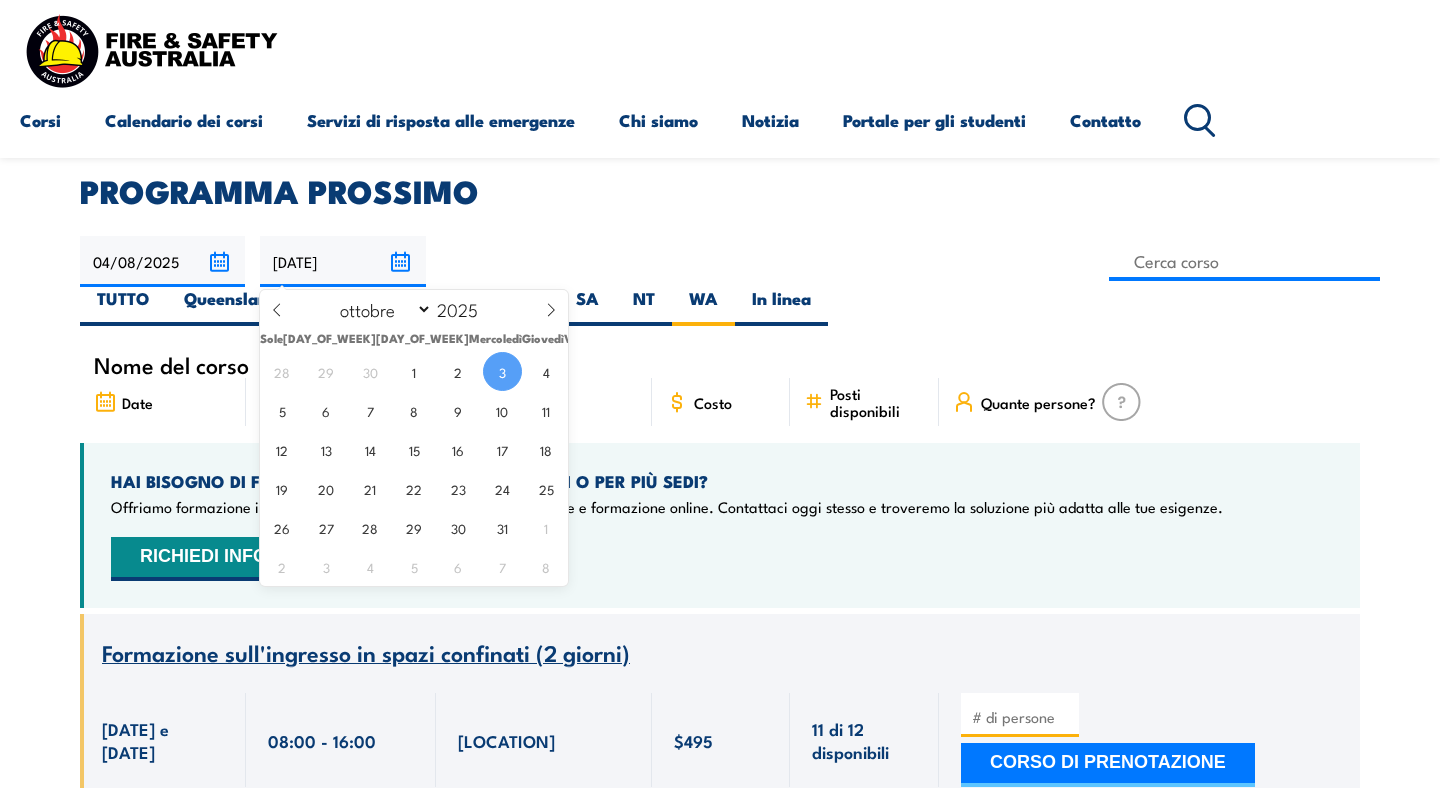click on "03/10/2025" at bounding box center [342, 261] 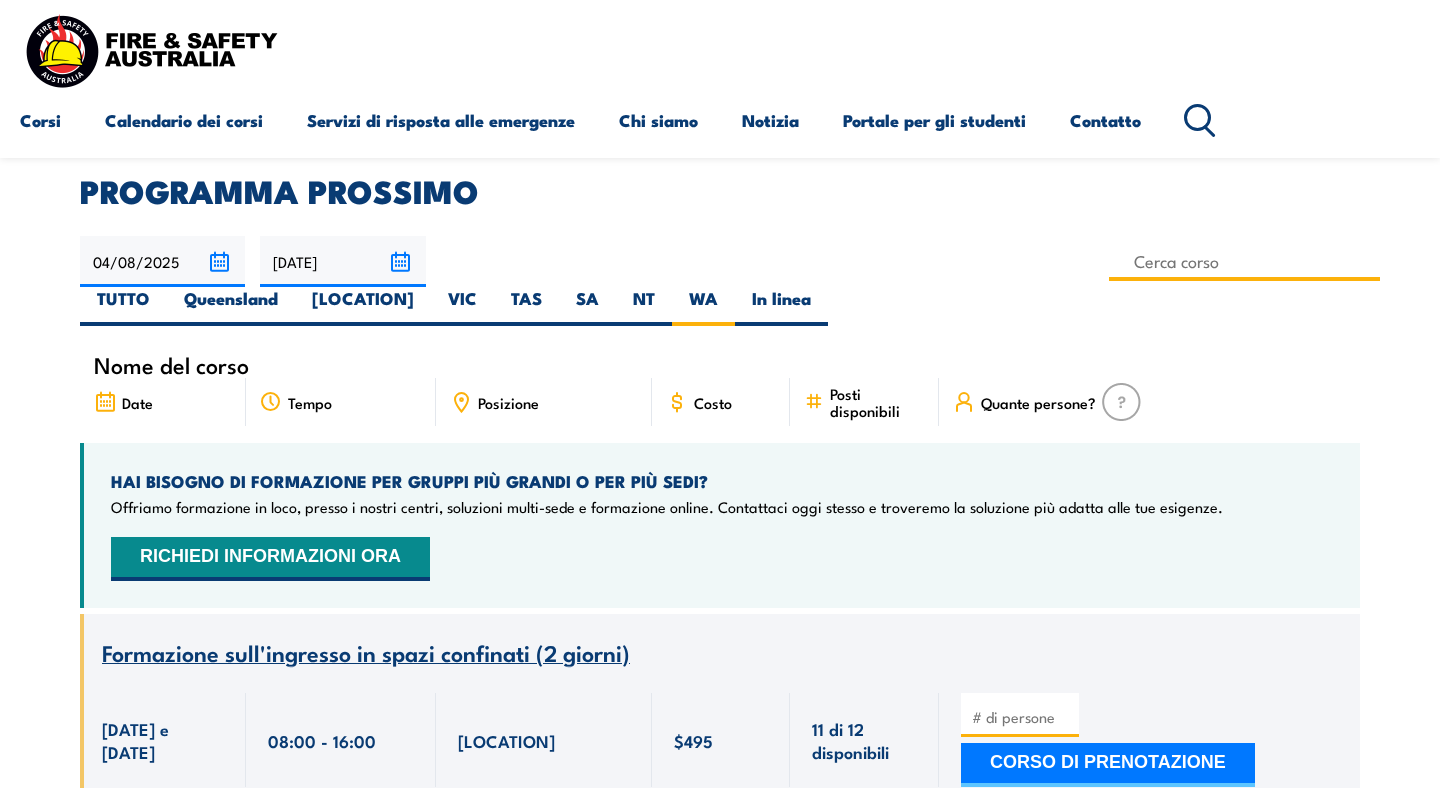 click at bounding box center [1244, 261] 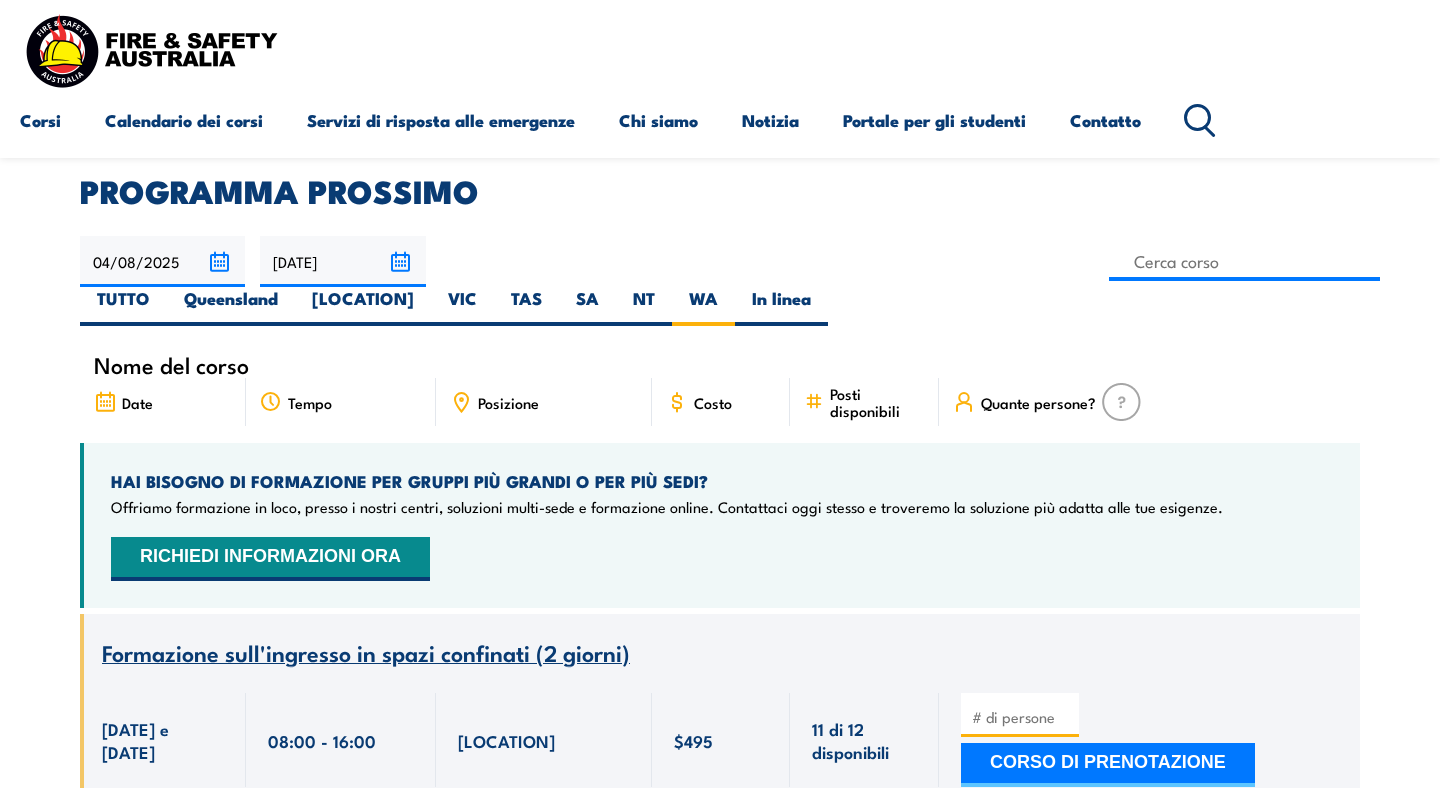 click on "Corsi
Calendario dei corsi
Servizi di risposta alle emergenze
Panoramica dei servizi
Soluzioni di risposta alle emergenze
Soluzioni paramediche e mediche
Soluzioni per la sicurezza industriale
Veicoli di risposta alle emergenze
Consulenti per la sicurezza
Chi siamo
Informazioni su FSA
La nostra promessa
Carriere
Notizia
Portale per gli studenti
Contatto
Casa
Trova corso
Tutti i corsi
Corsi di formazione sulla sicurezza aerea
Corsi in spazi confinati
Corsi del settore della fornitura di energia elettrica (ESI)
Corsi di formazione e soccorso in risposta alle emergenze
Corsi di formazione sulla sicurezza antincendio
Corsi di formazione di primo soccorso
Corsi della Global Wind Organisation (GWO)" at bounding box center [720, 77] 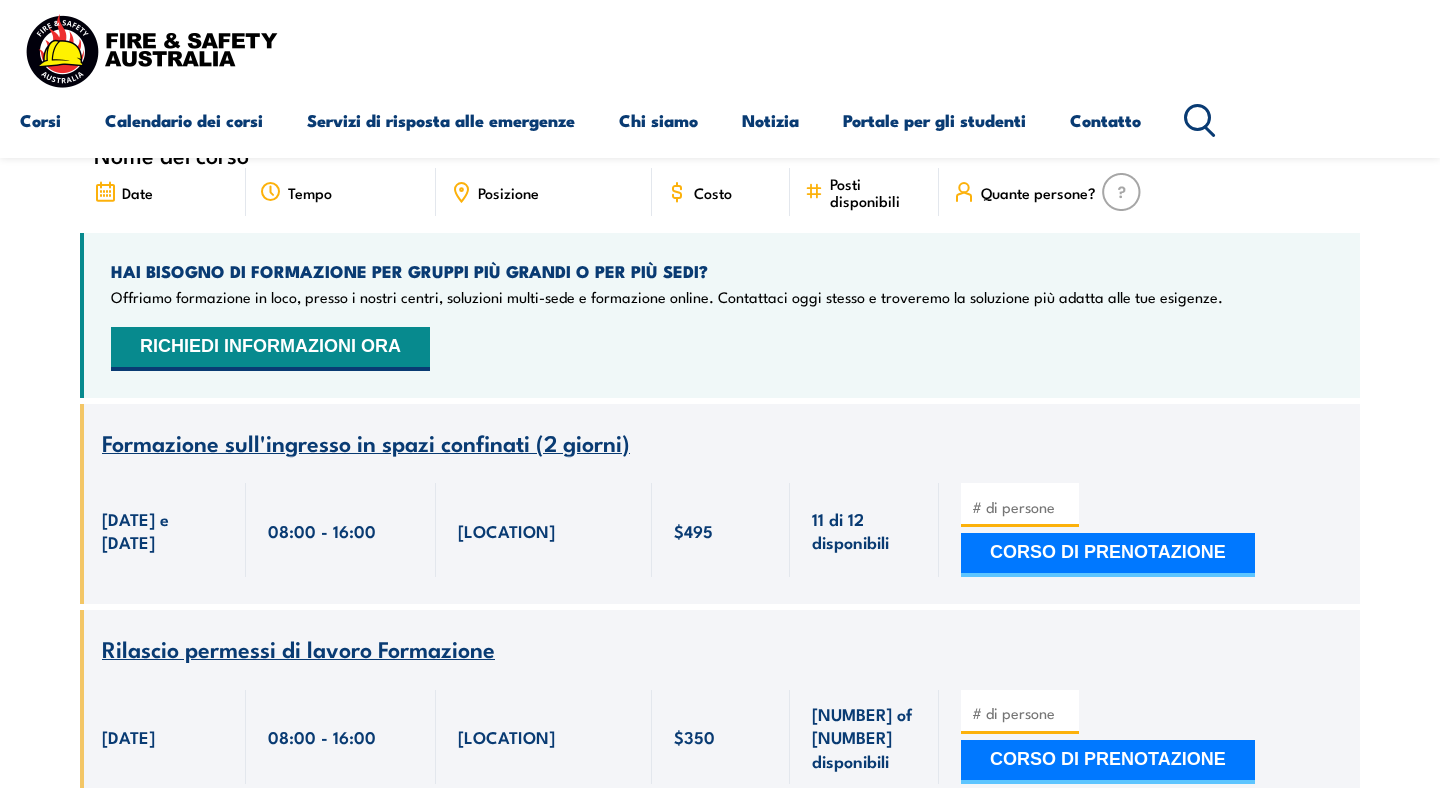scroll, scrollTop: 0, scrollLeft: 0, axis: both 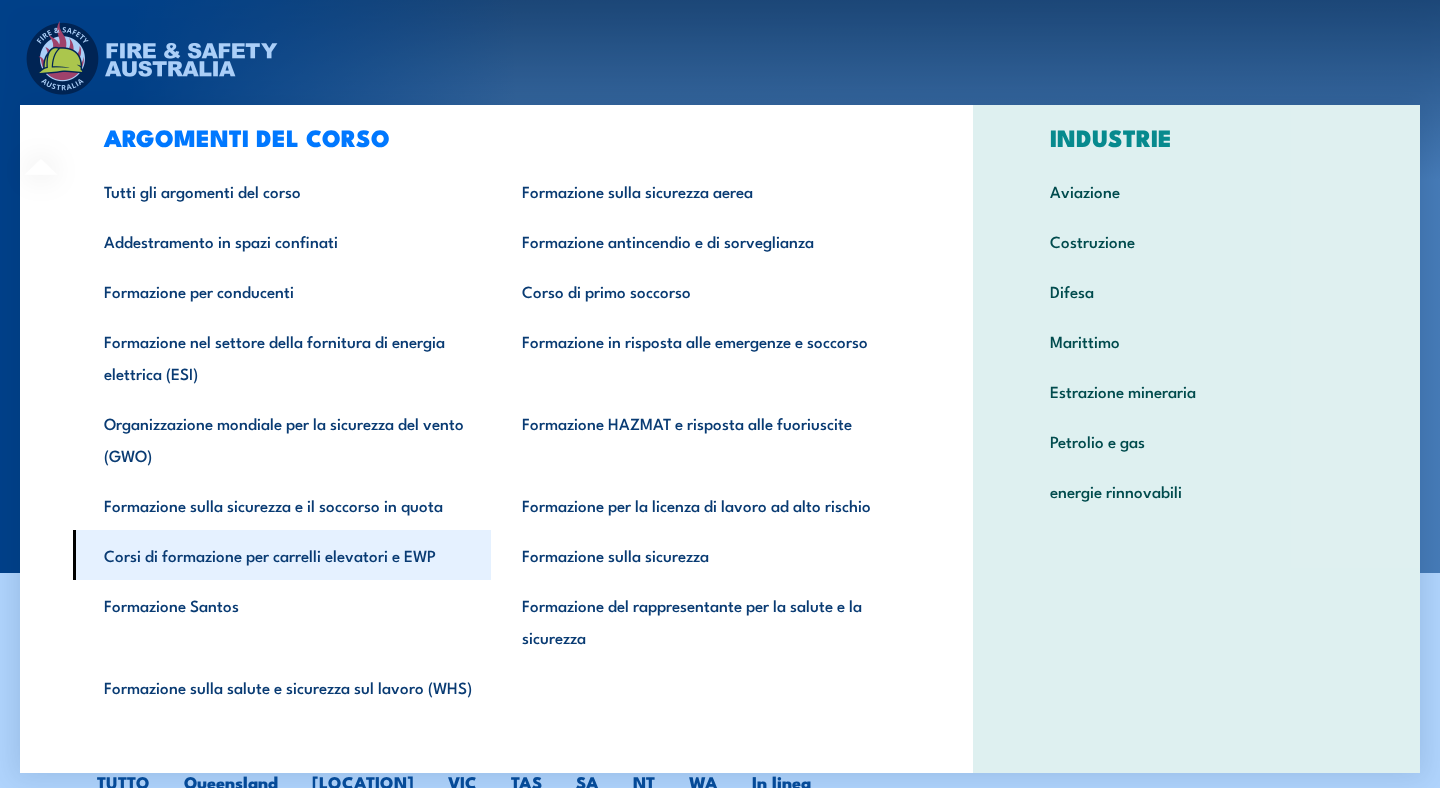 click on "Corsi di formazione per carrelli elevatori e EWP" at bounding box center [282, 555] 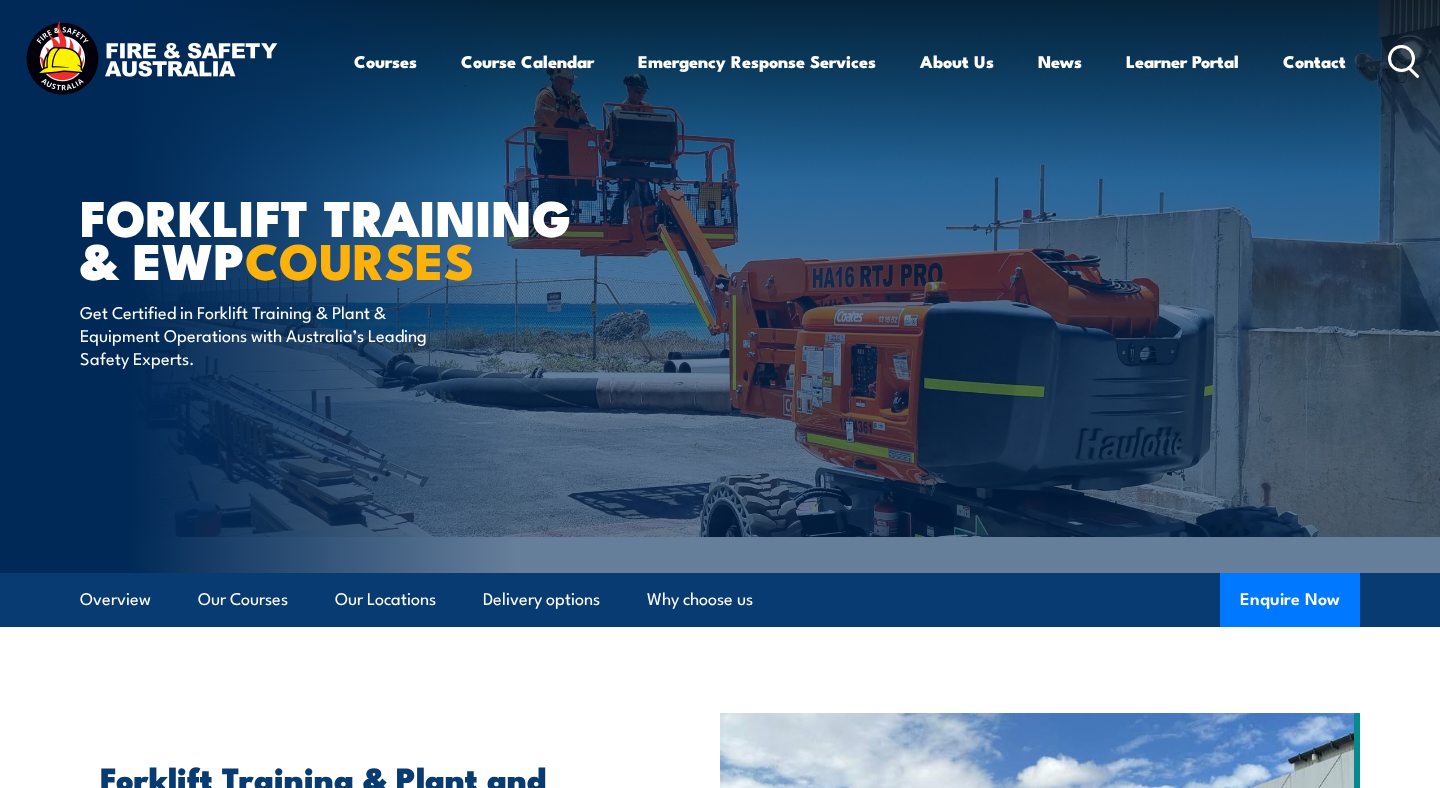 scroll, scrollTop: 0, scrollLeft: 0, axis: both 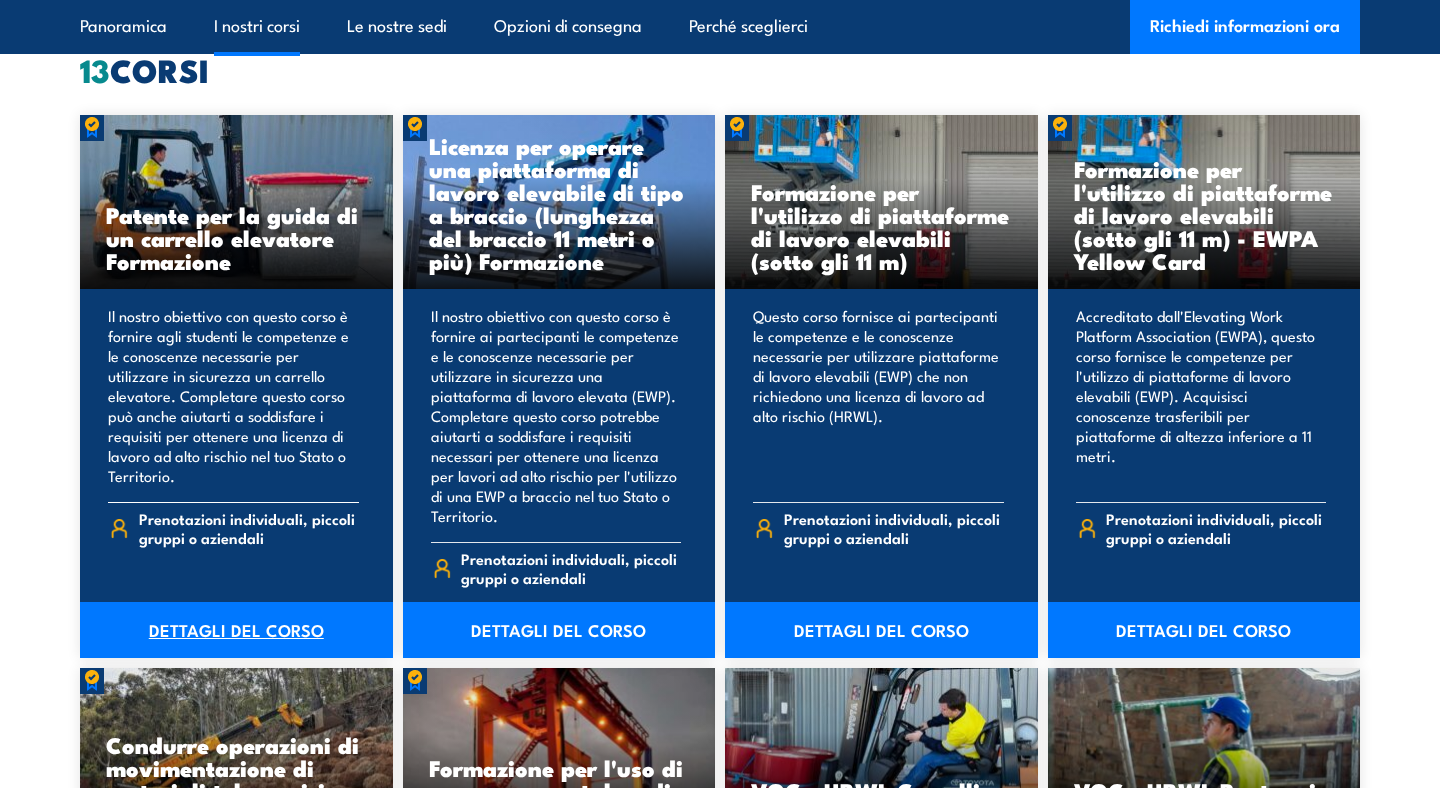 click on "DETTAGLI DEL CORSO" at bounding box center [236, 629] 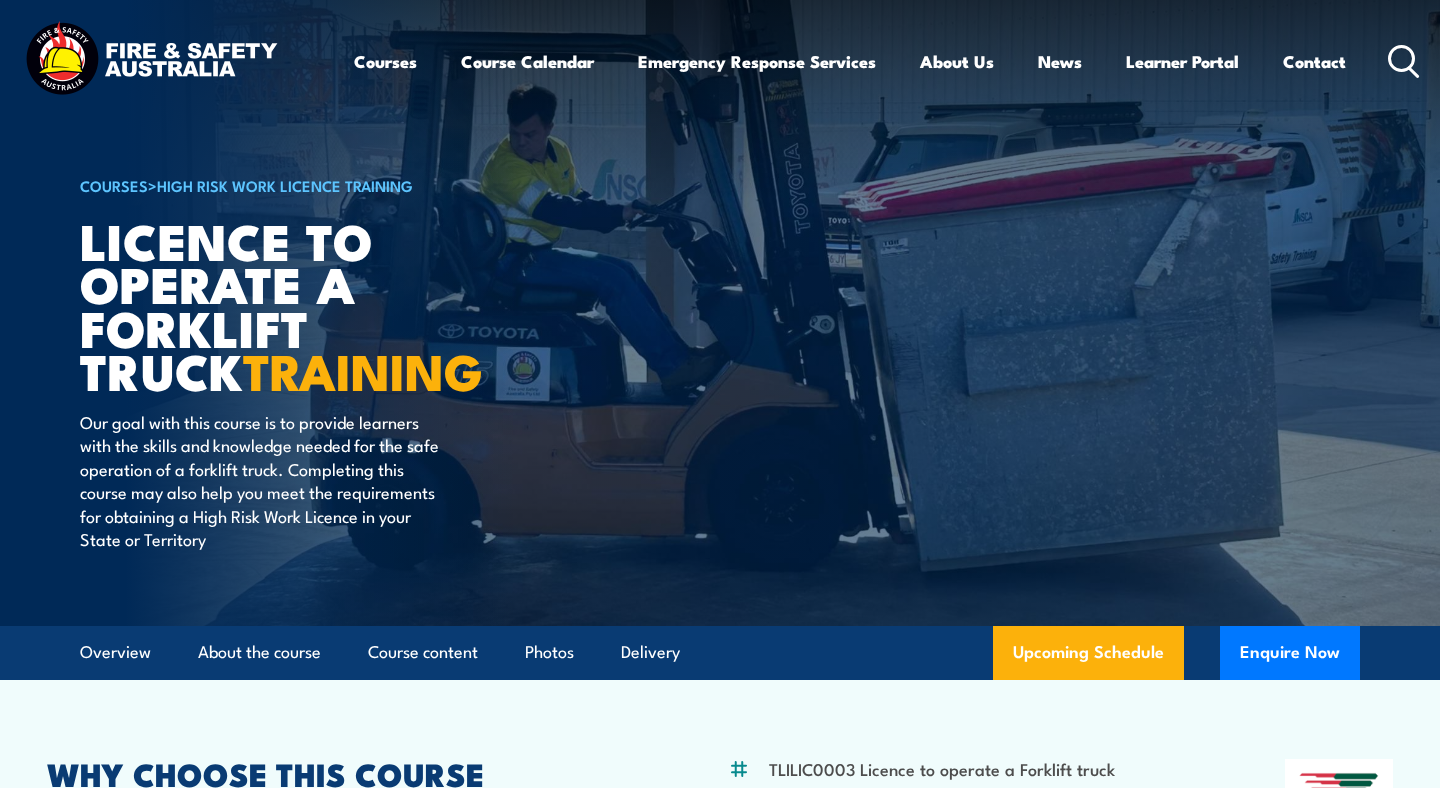 scroll, scrollTop: 0, scrollLeft: 0, axis: both 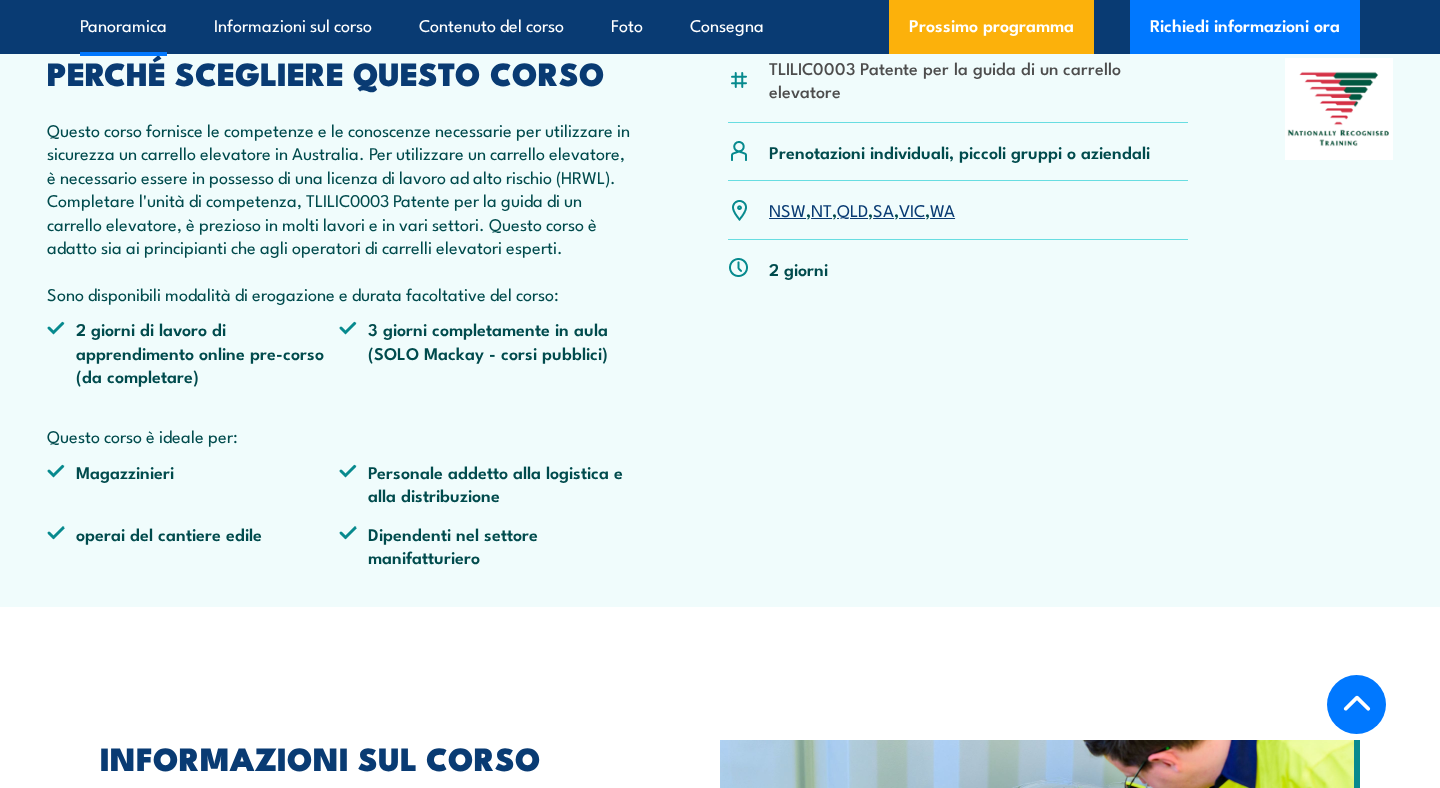 click on "WA" at bounding box center [942, 209] 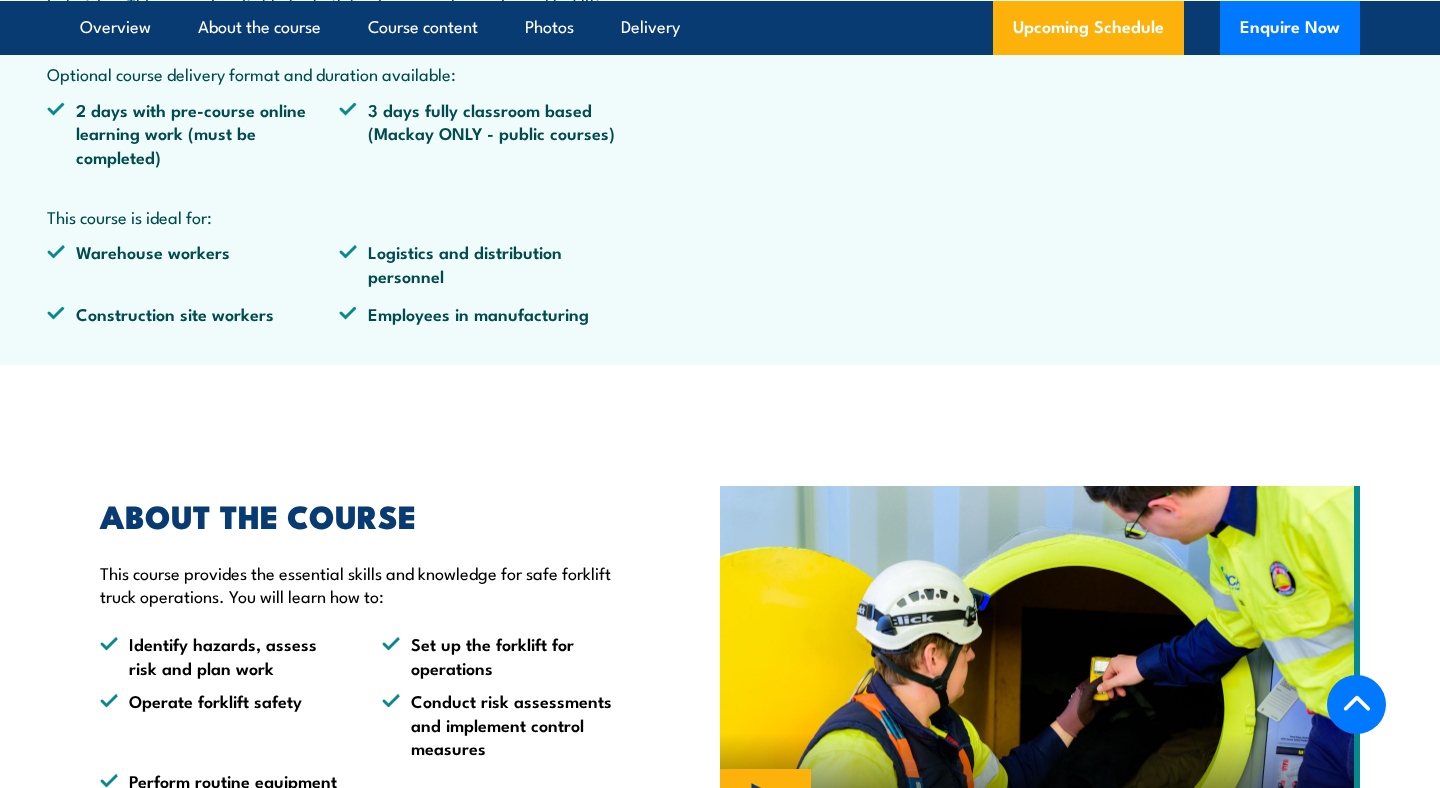 scroll, scrollTop: 0, scrollLeft: 0, axis: both 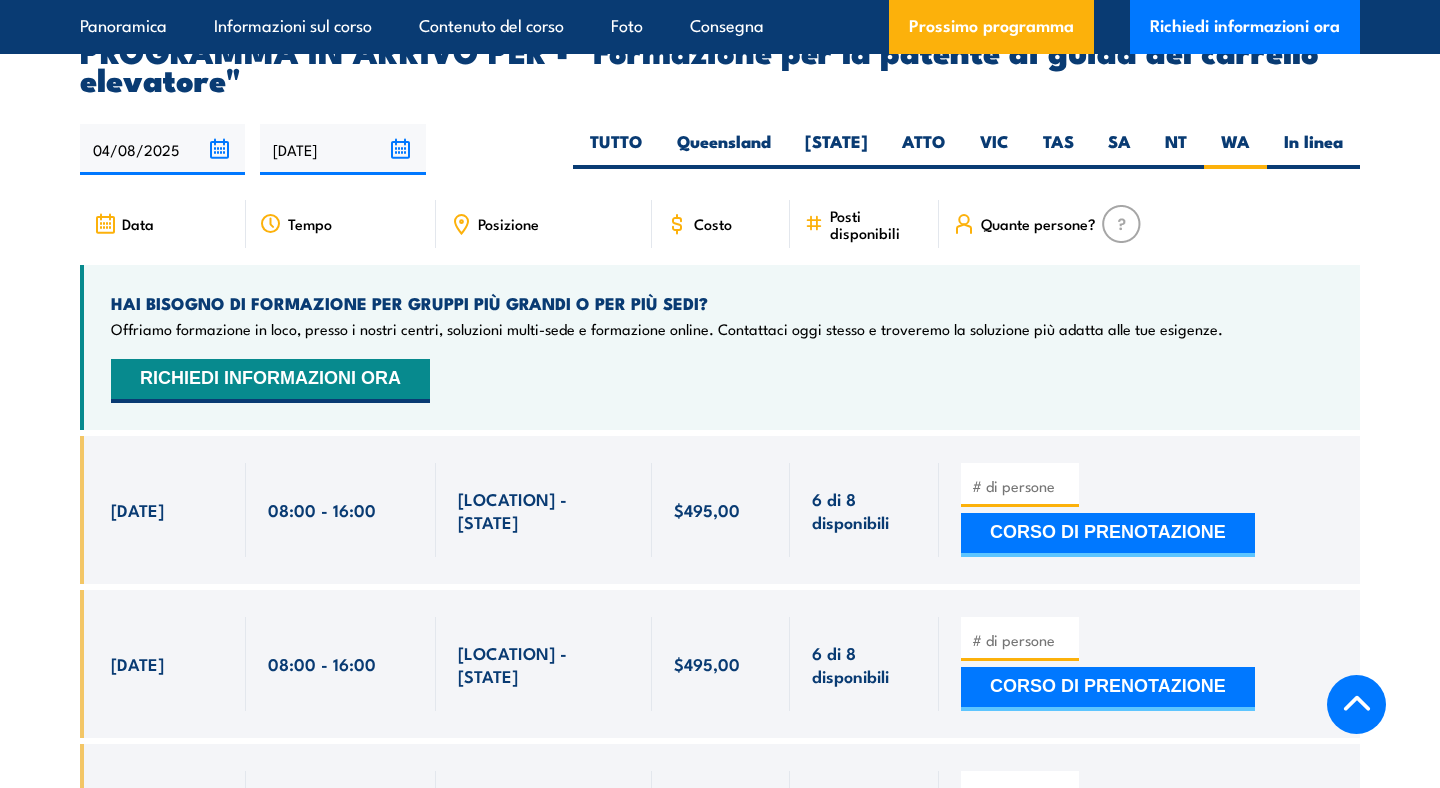 click on "Posizione" at bounding box center [508, 223] 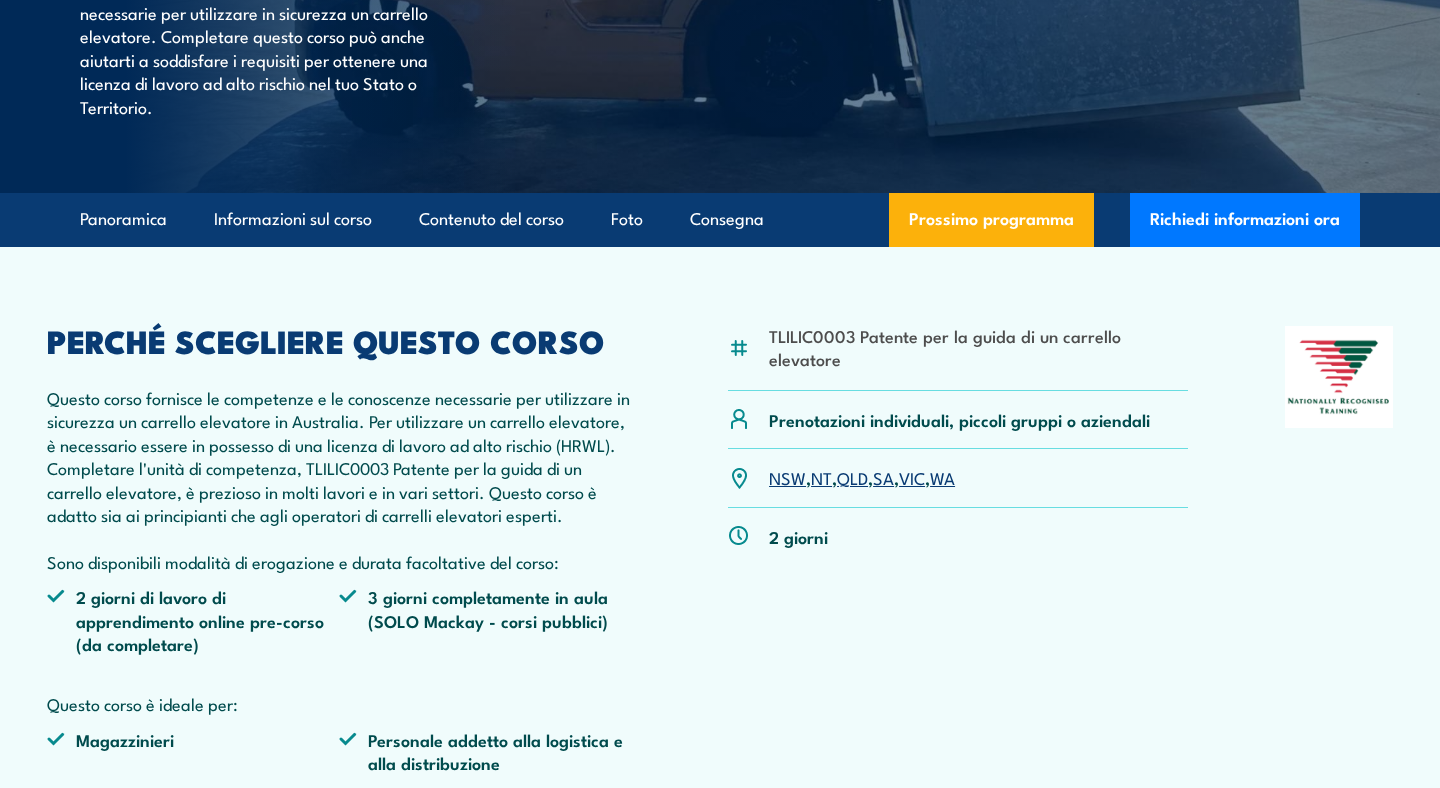 scroll, scrollTop: 0, scrollLeft: 0, axis: both 